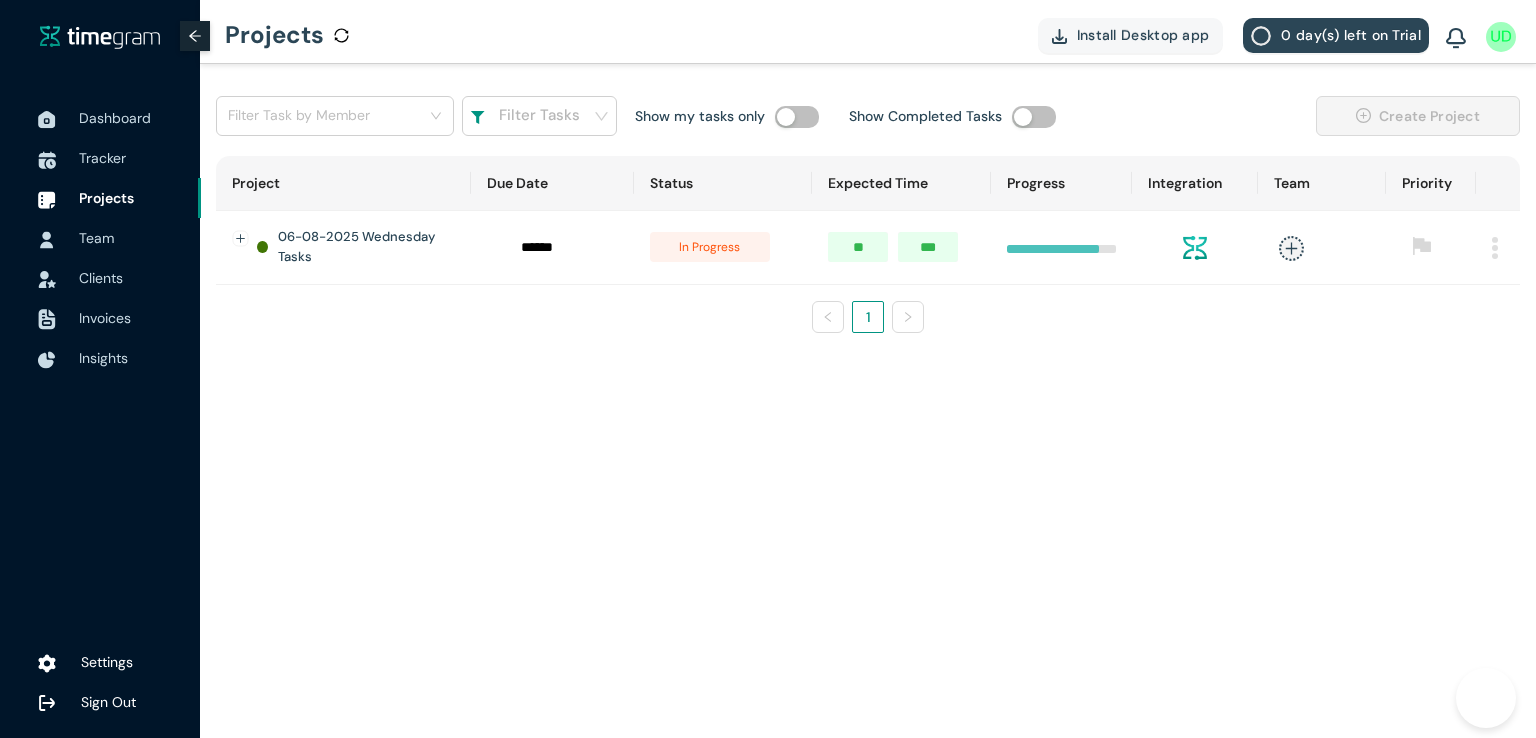 scroll, scrollTop: 0, scrollLeft: 0, axis: both 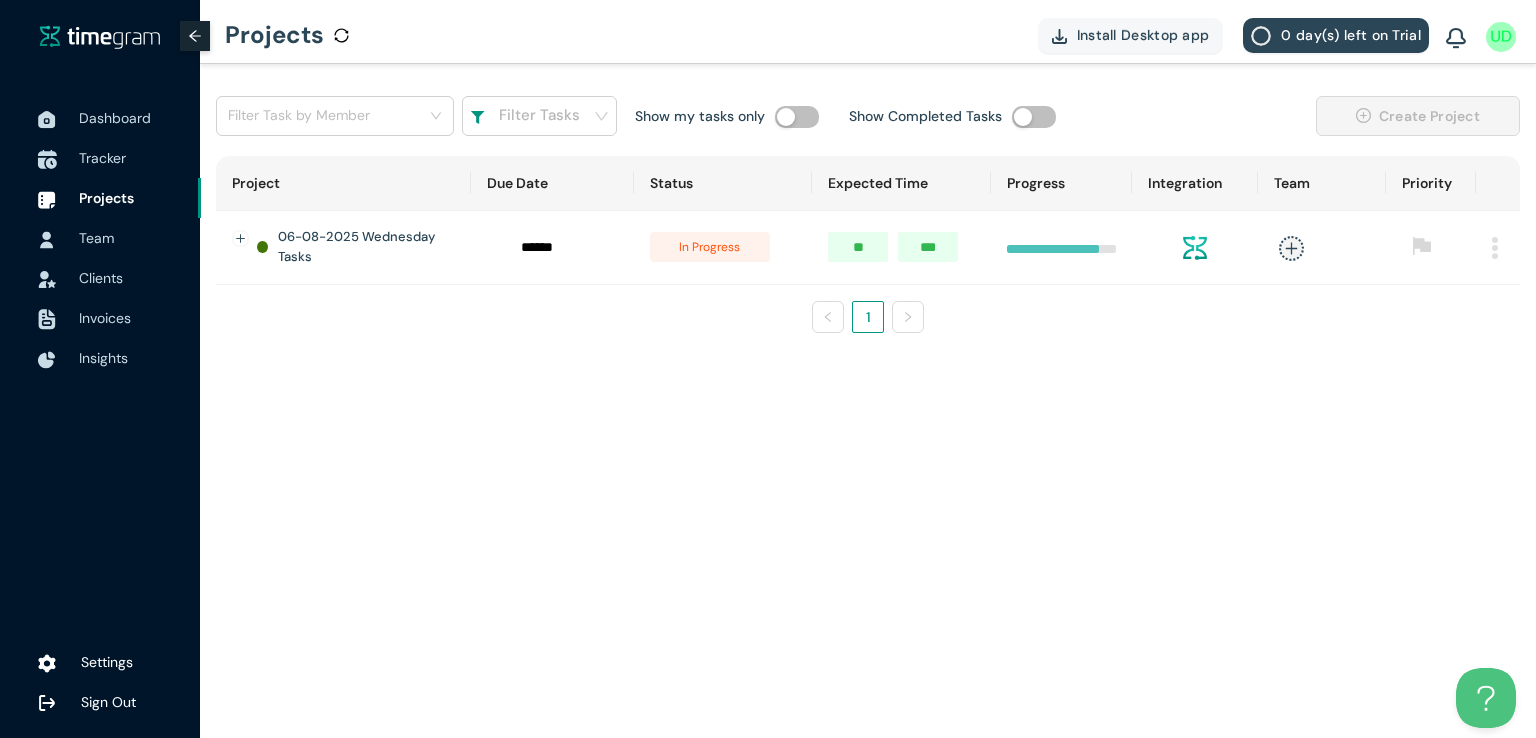 click on "Tracker" at bounding box center [102, 158] 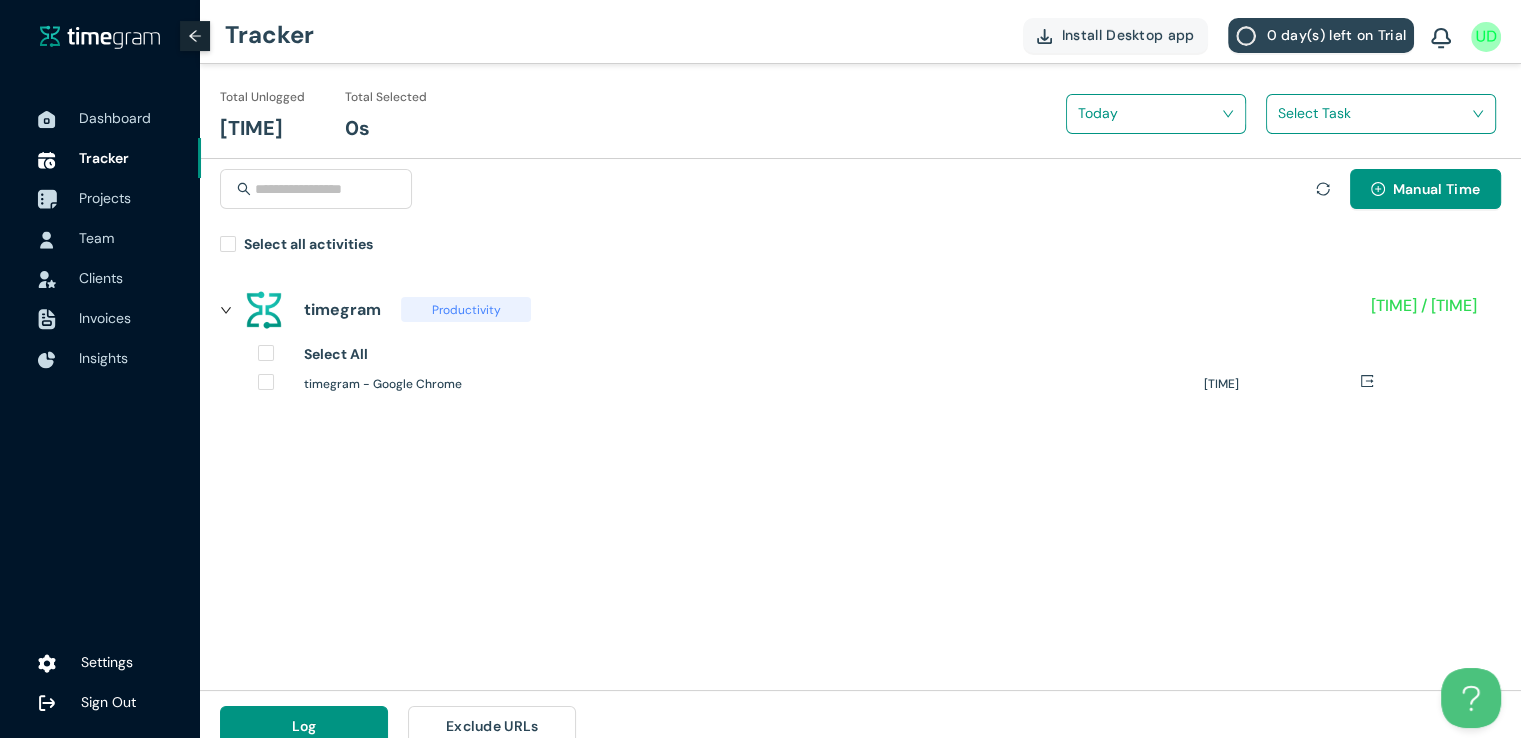 click on "Projects" at bounding box center (105, 198) 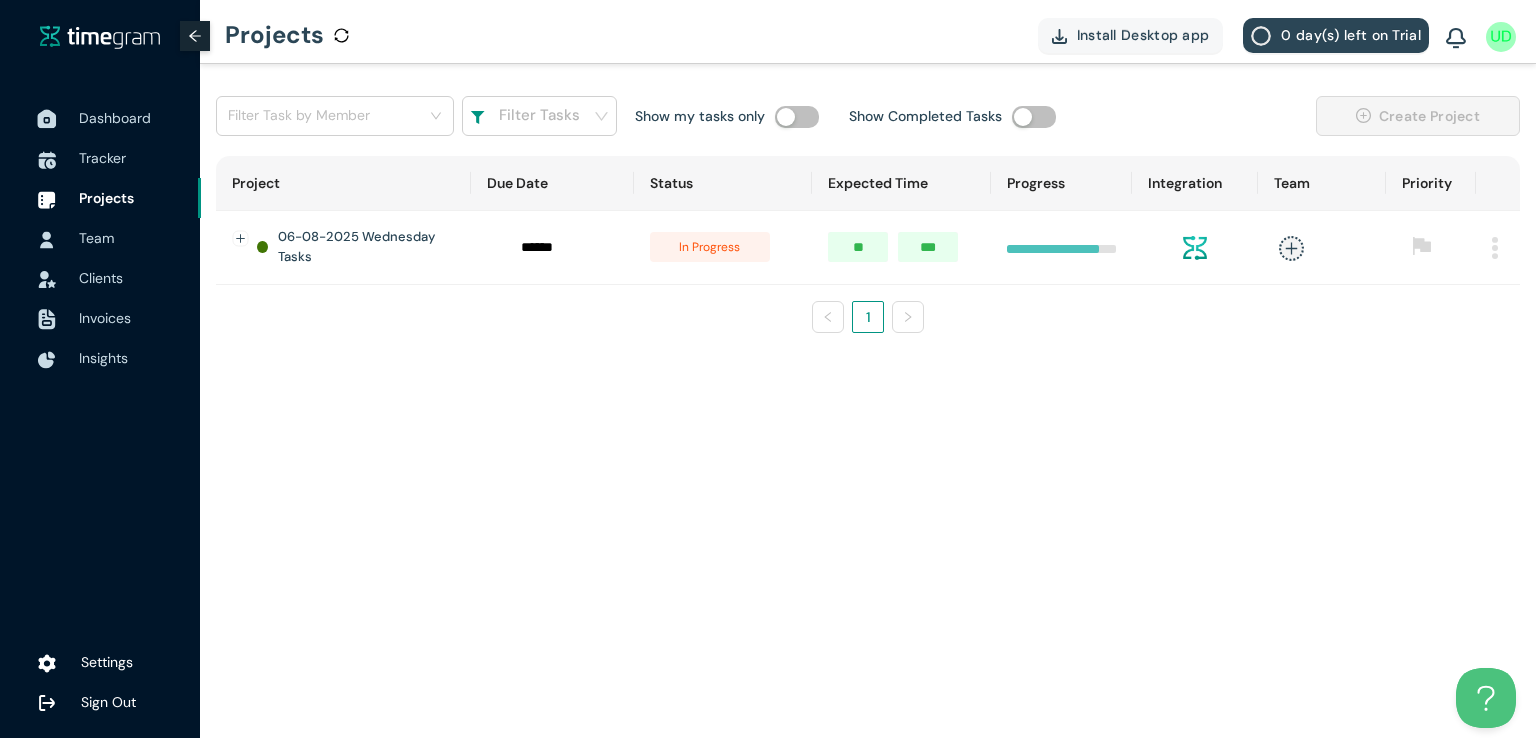 click on "Dashboard" at bounding box center (115, 118) 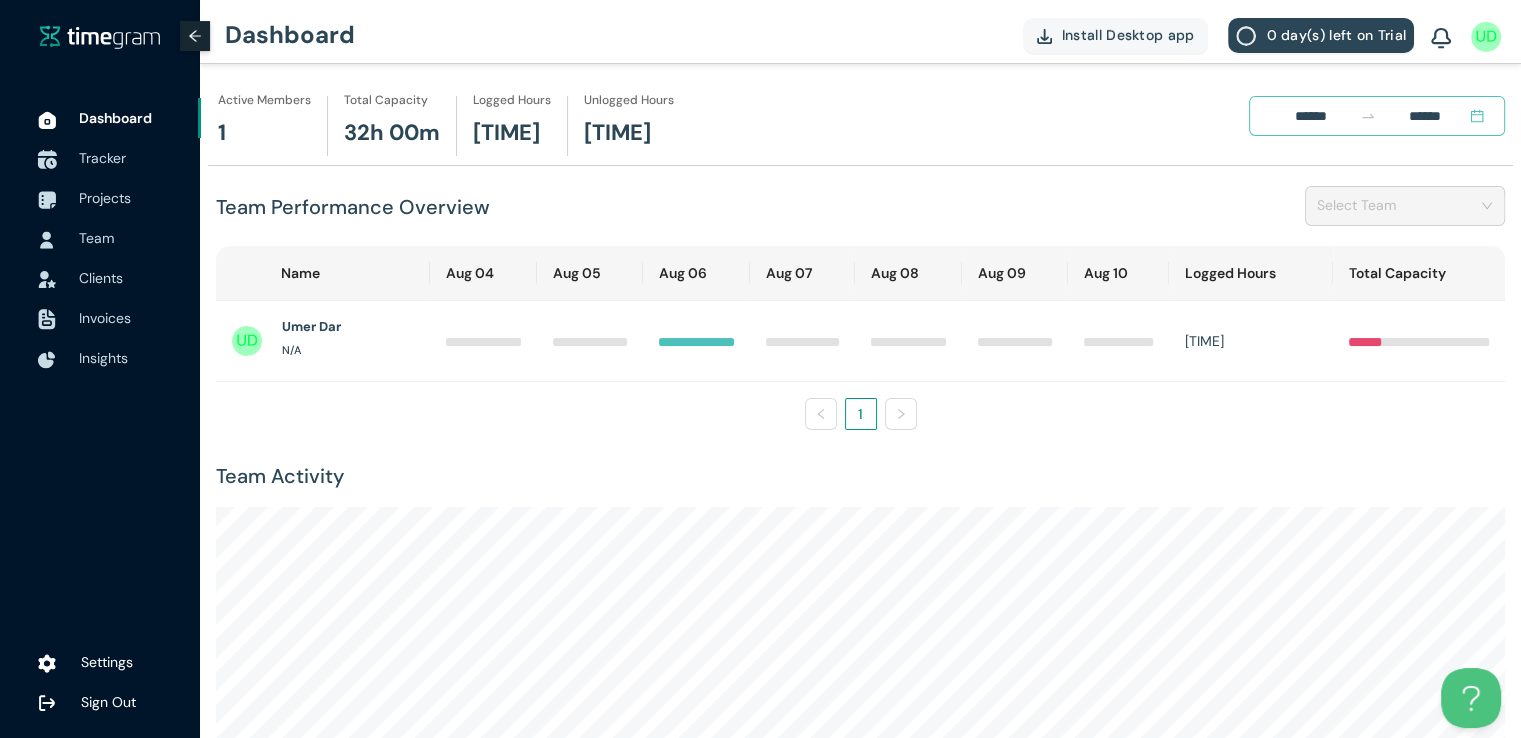 click on "Tracker" at bounding box center [102, 158] 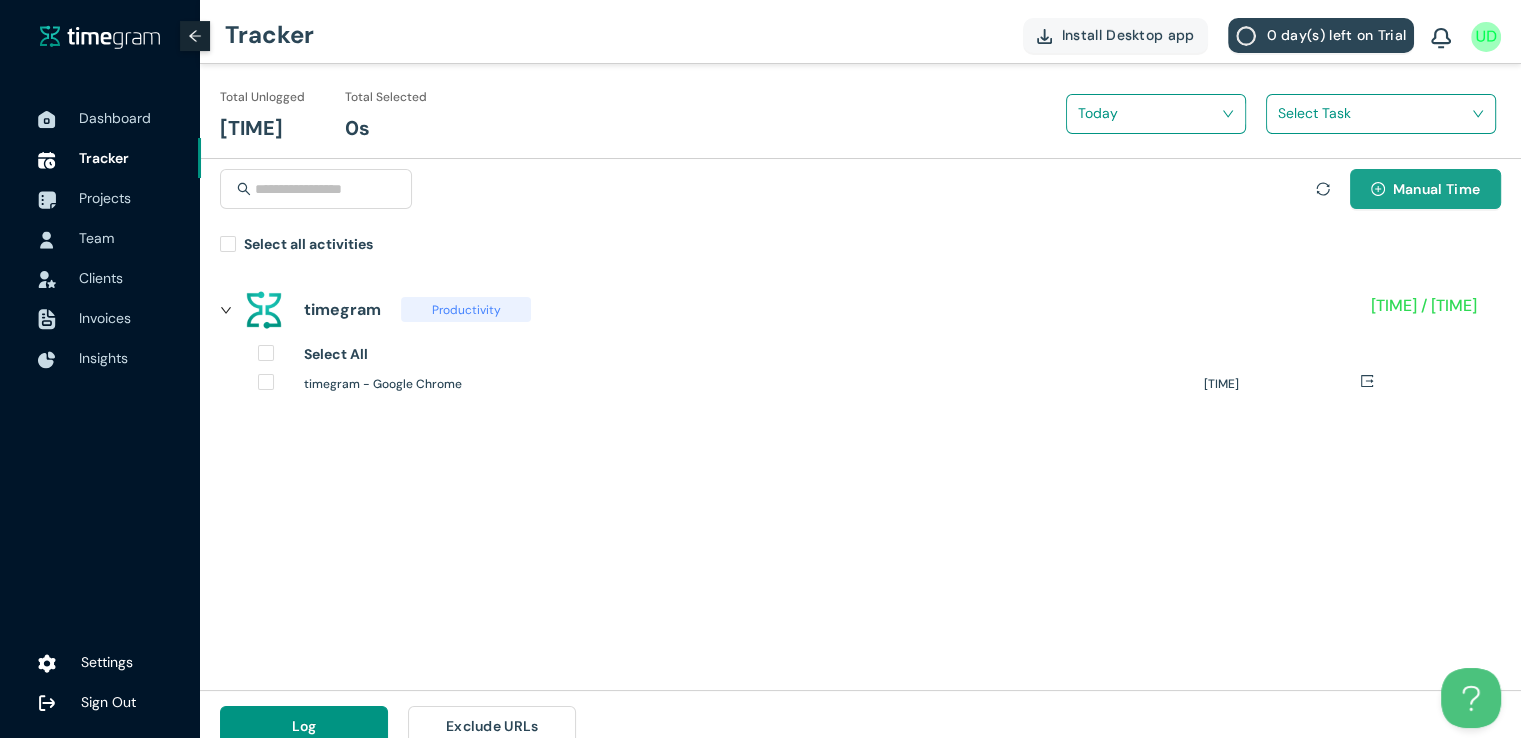 click on "Manual Time" at bounding box center (1436, 189) 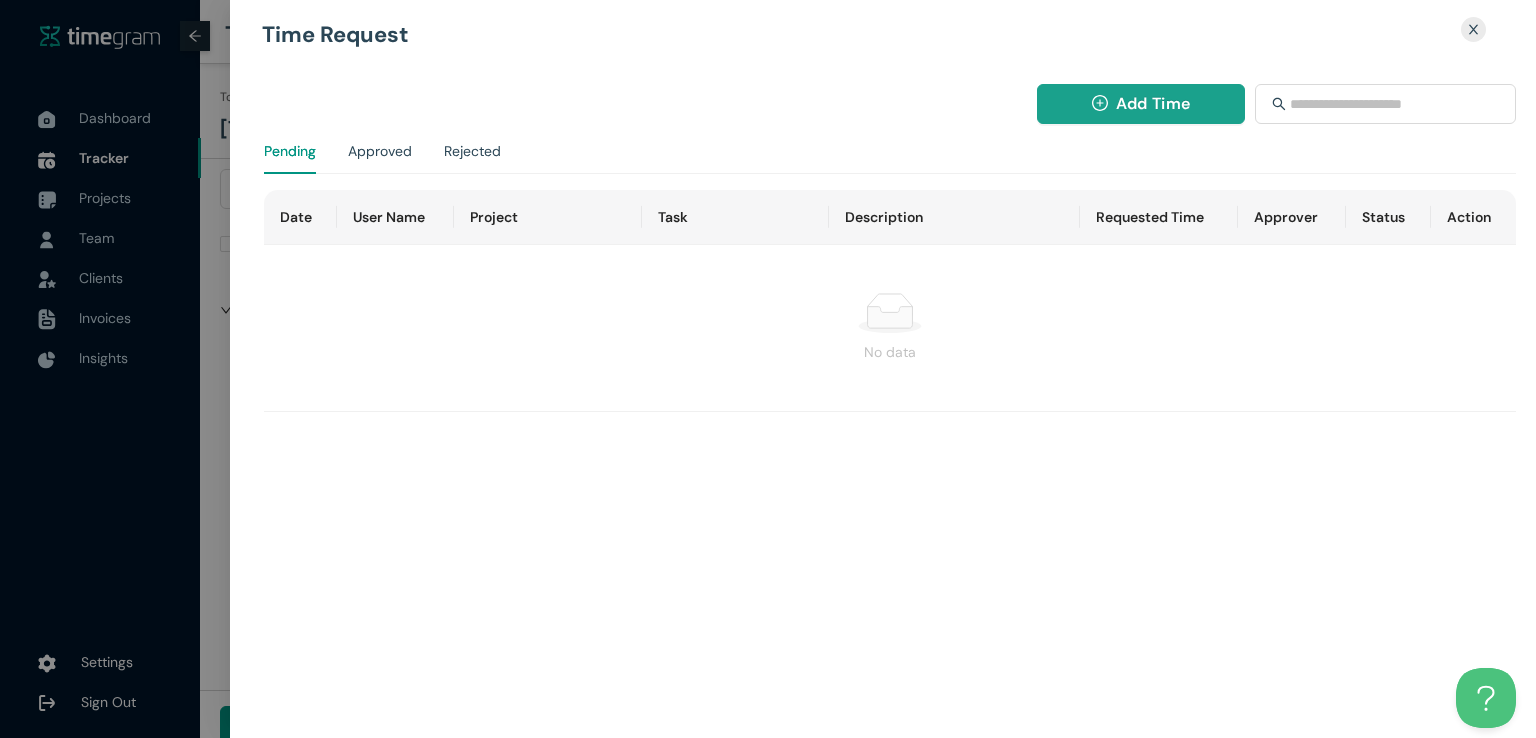 click on "Add Time" at bounding box center [1153, 103] 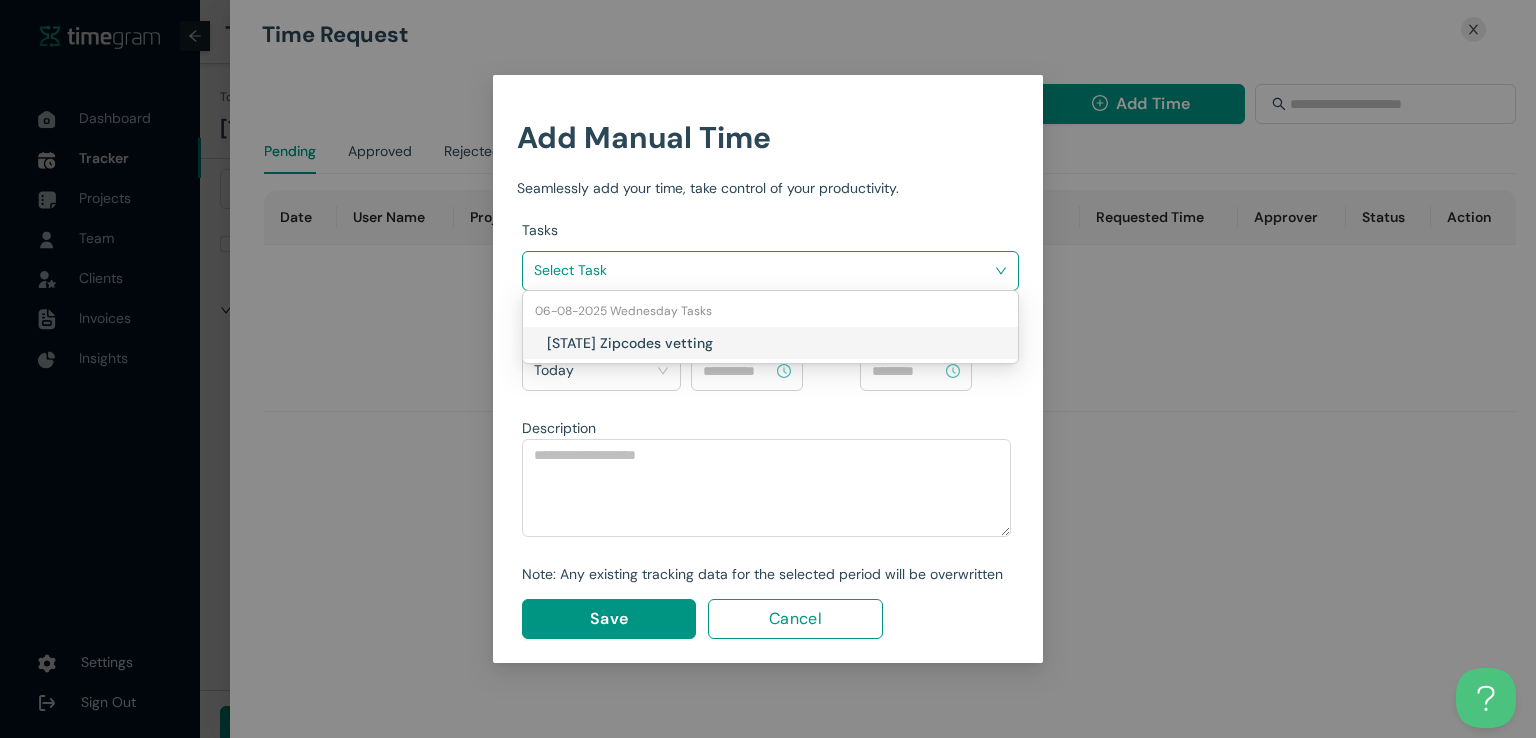 click at bounding box center [763, 270] 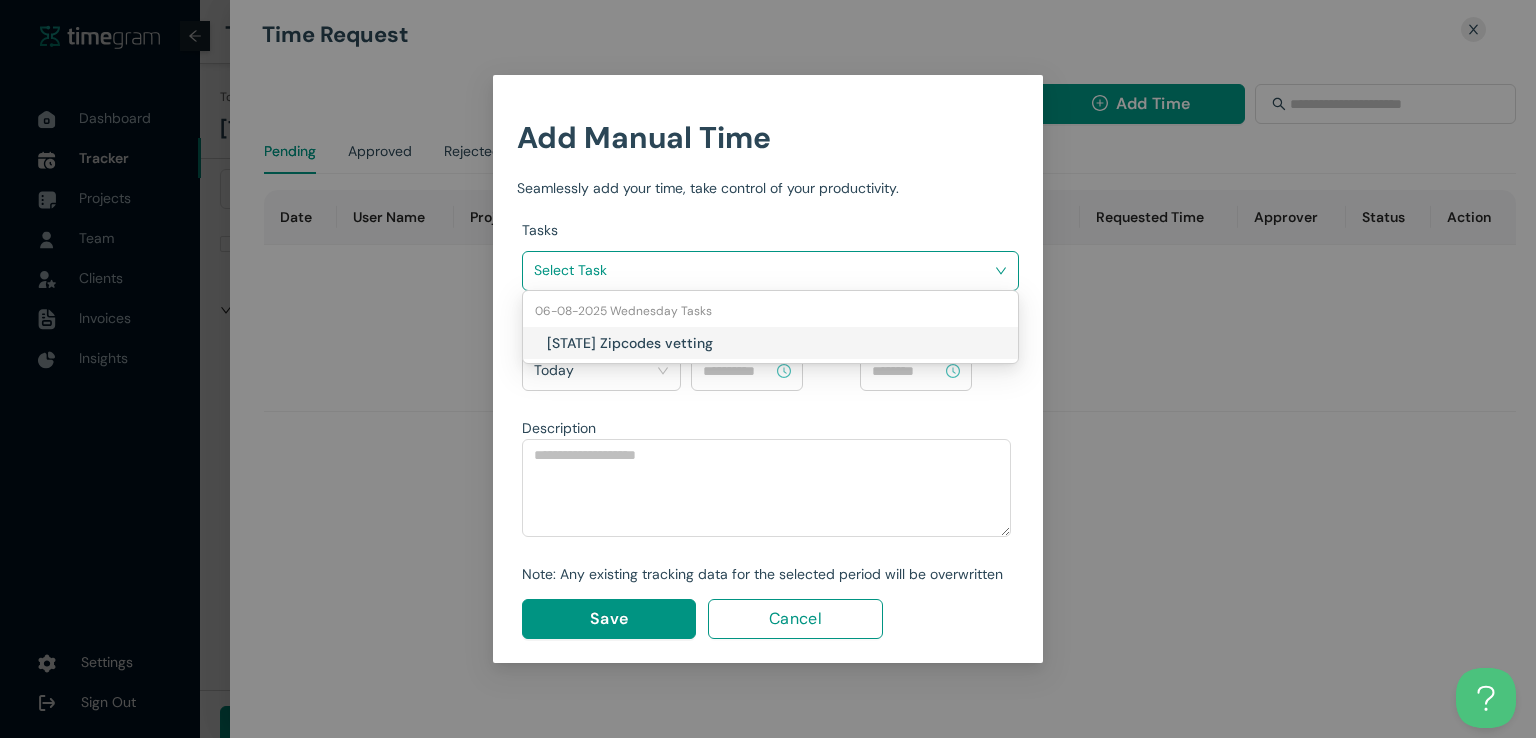 click on "[STATE] Zipcodes vetting" at bounding box center (664, 343) 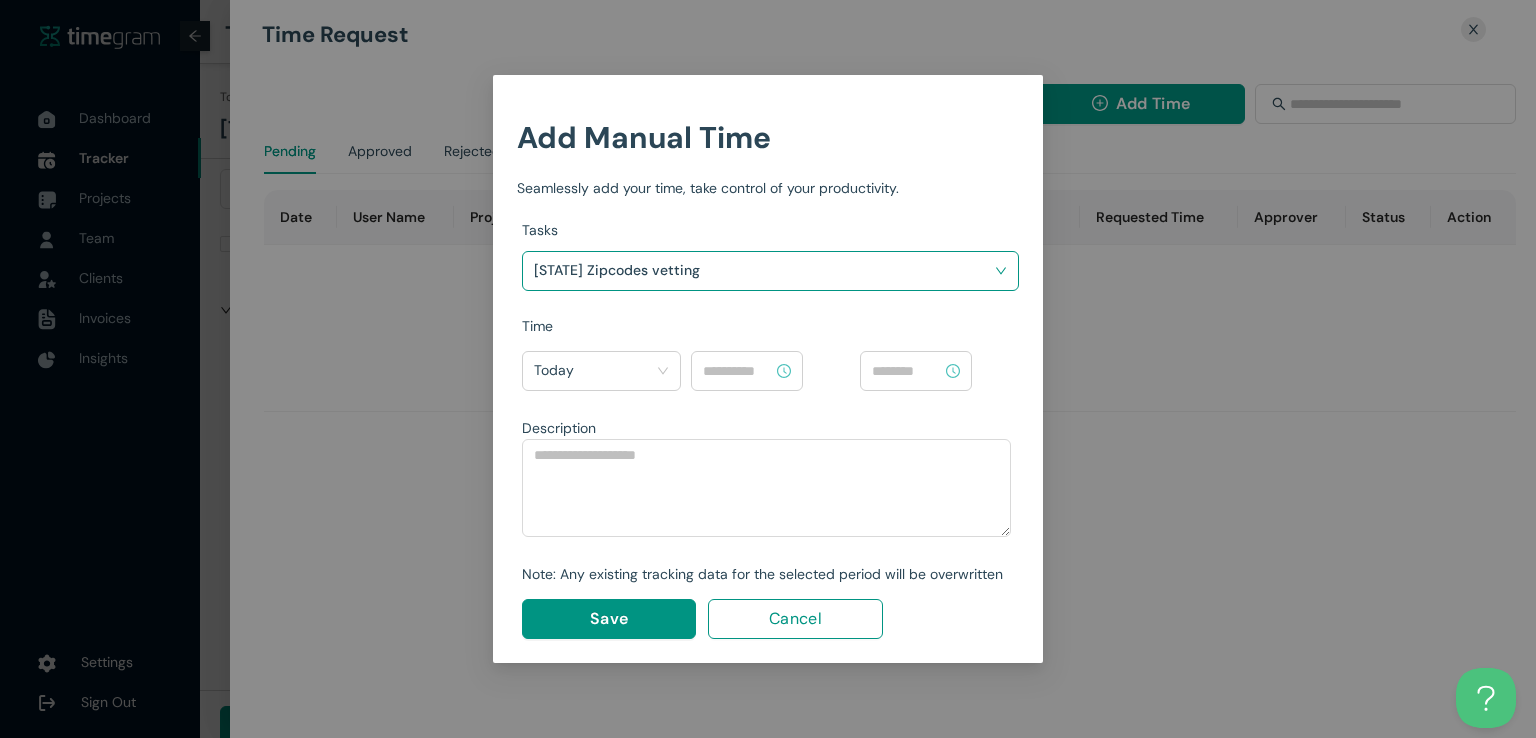 click at bounding box center [738, 371] 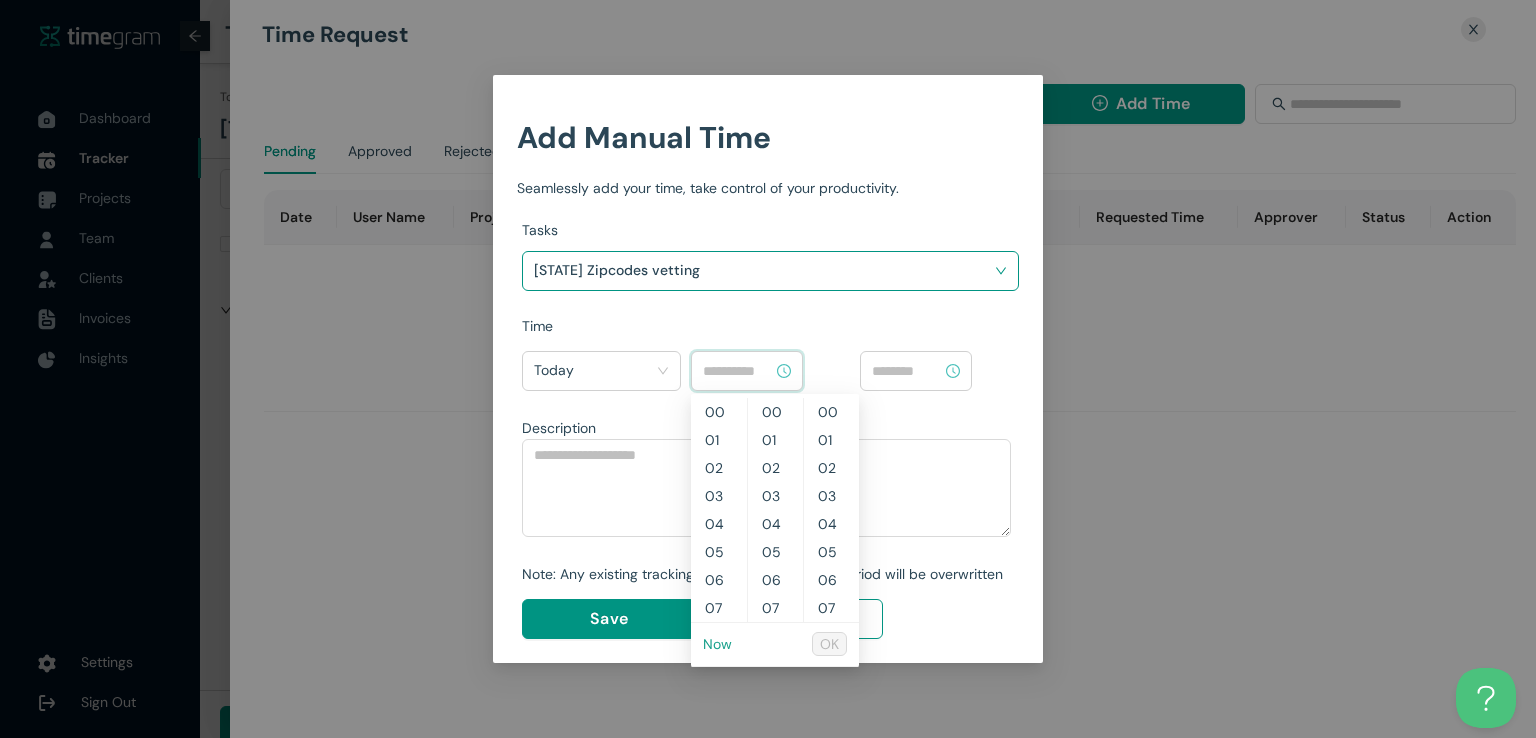 click on "Now" at bounding box center [717, 644] 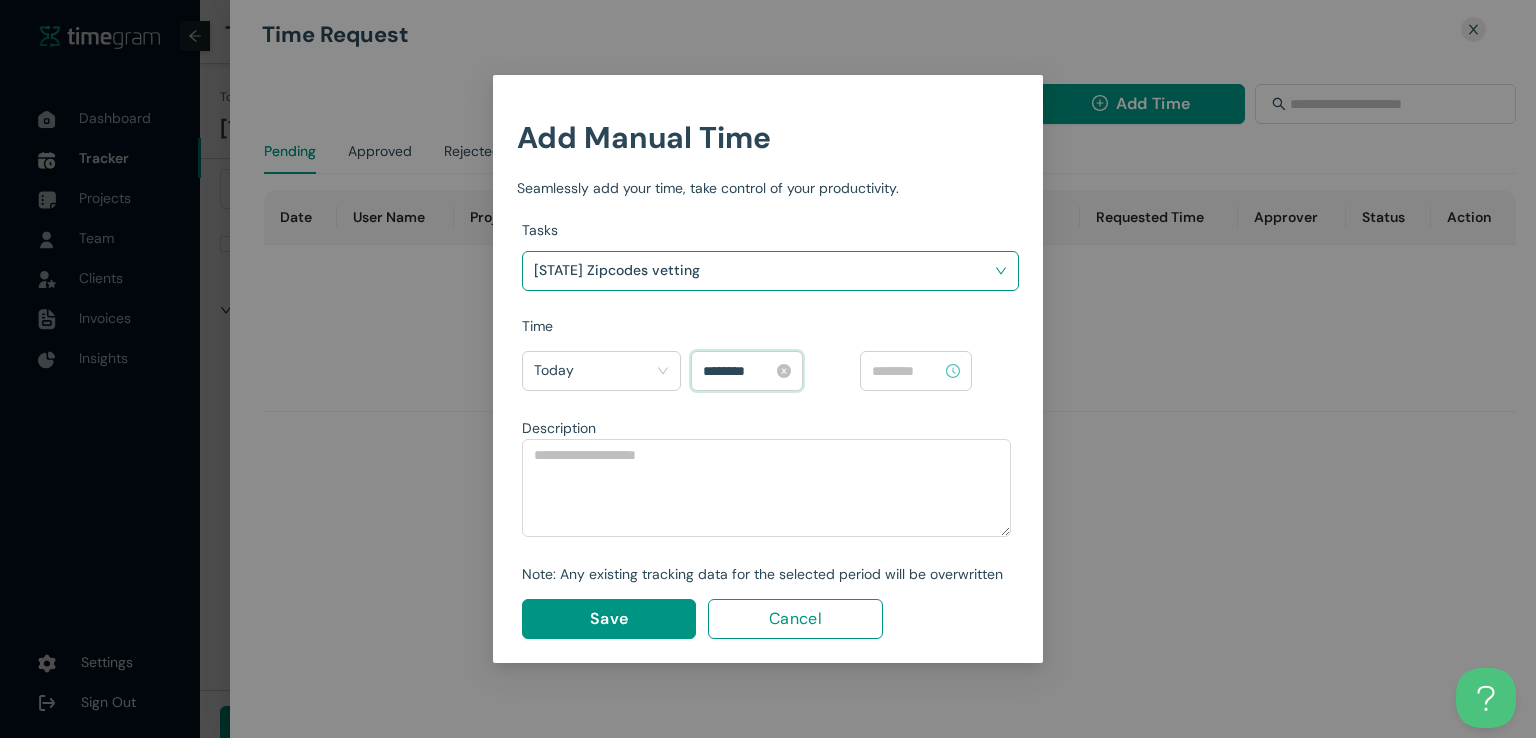 scroll, scrollTop: 504, scrollLeft: 0, axis: vertical 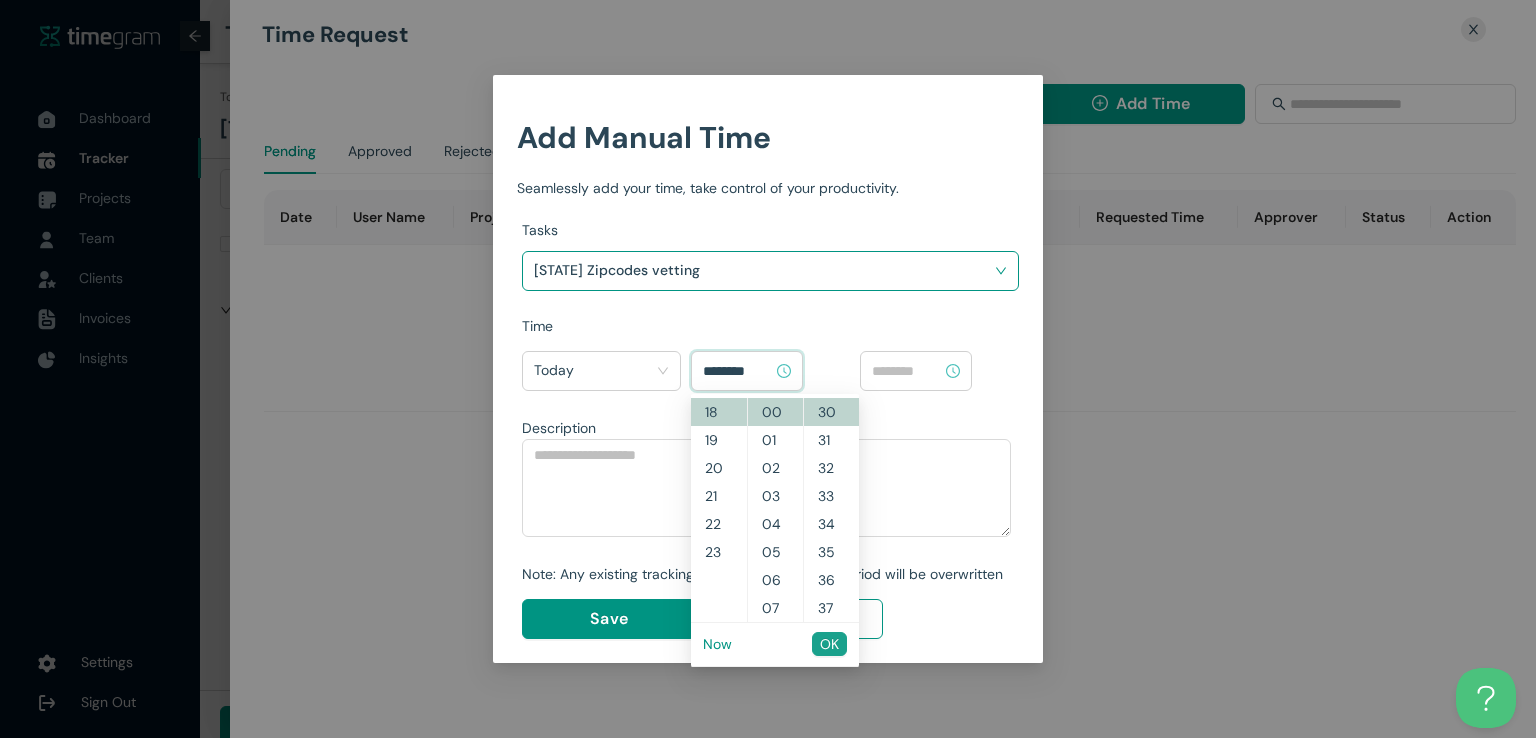 click on "OK" at bounding box center (829, 644) 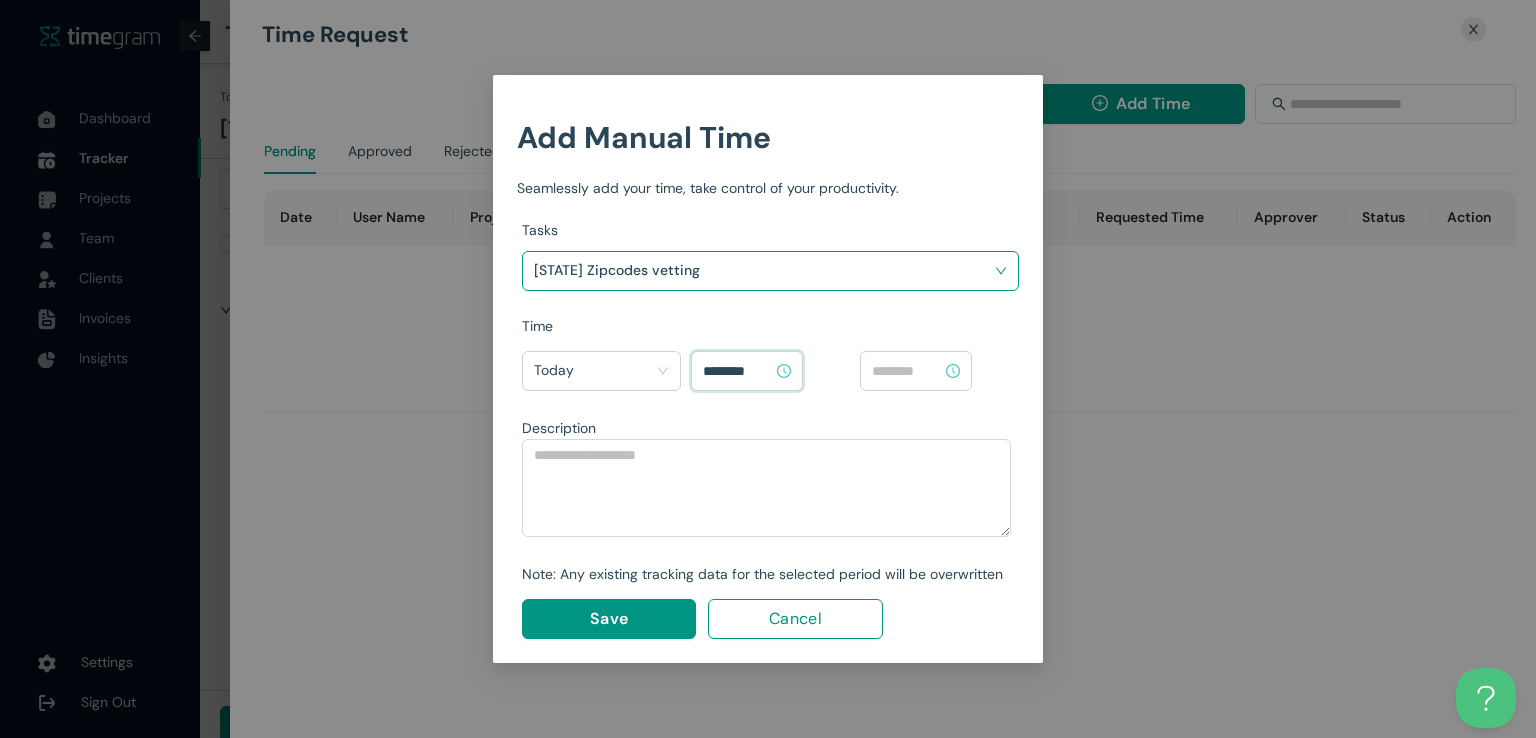type on "********" 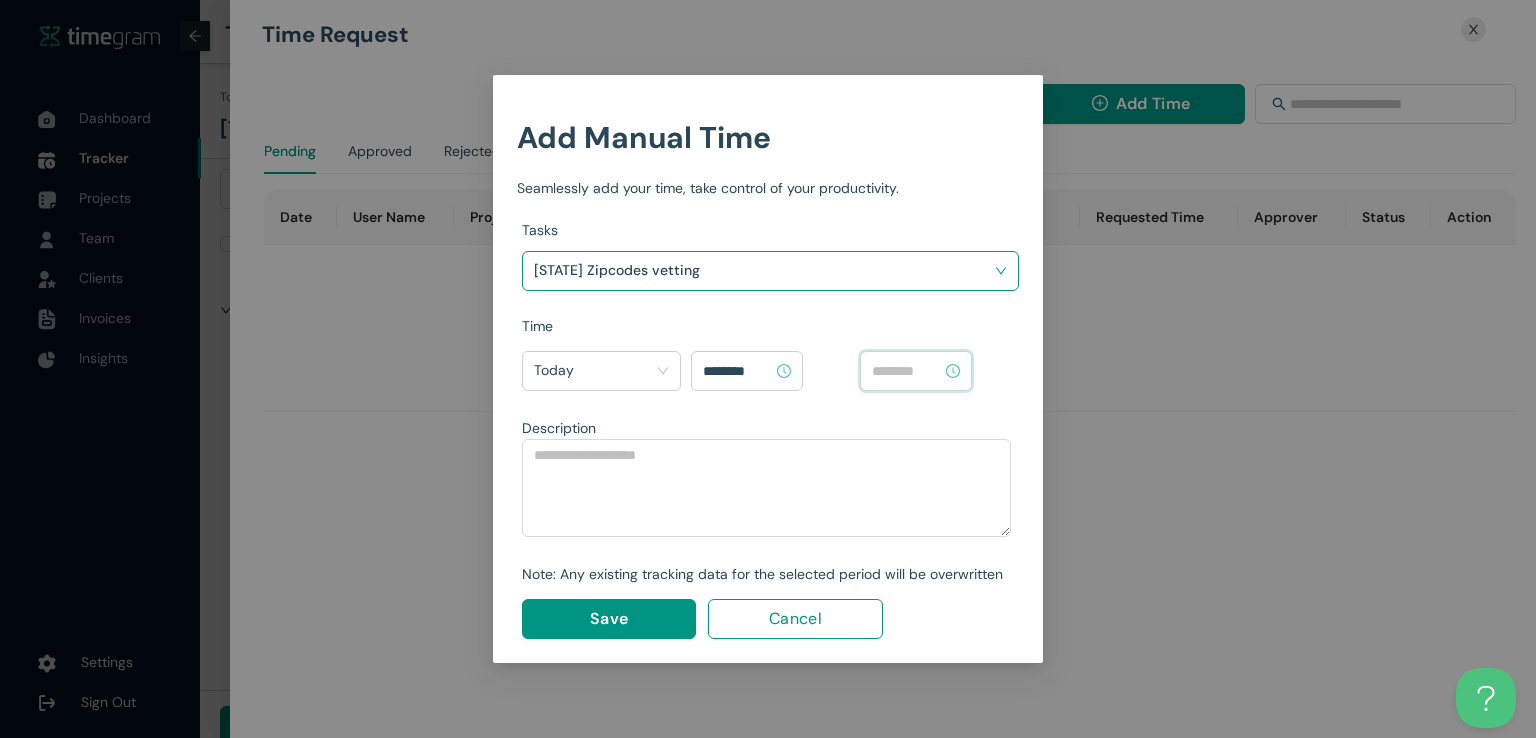 click at bounding box center (907, 371) 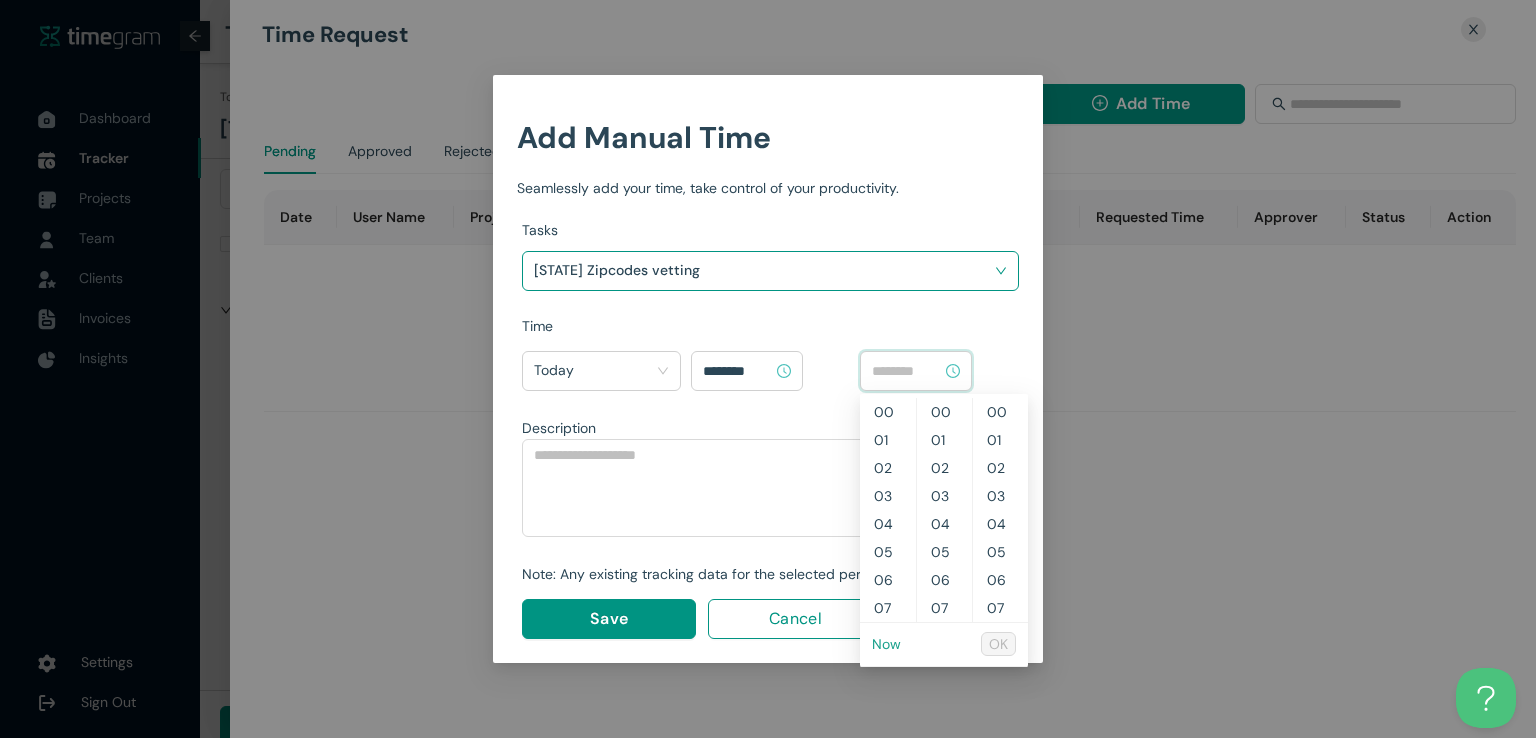 click on "Now" at bounding box center [886, 644] 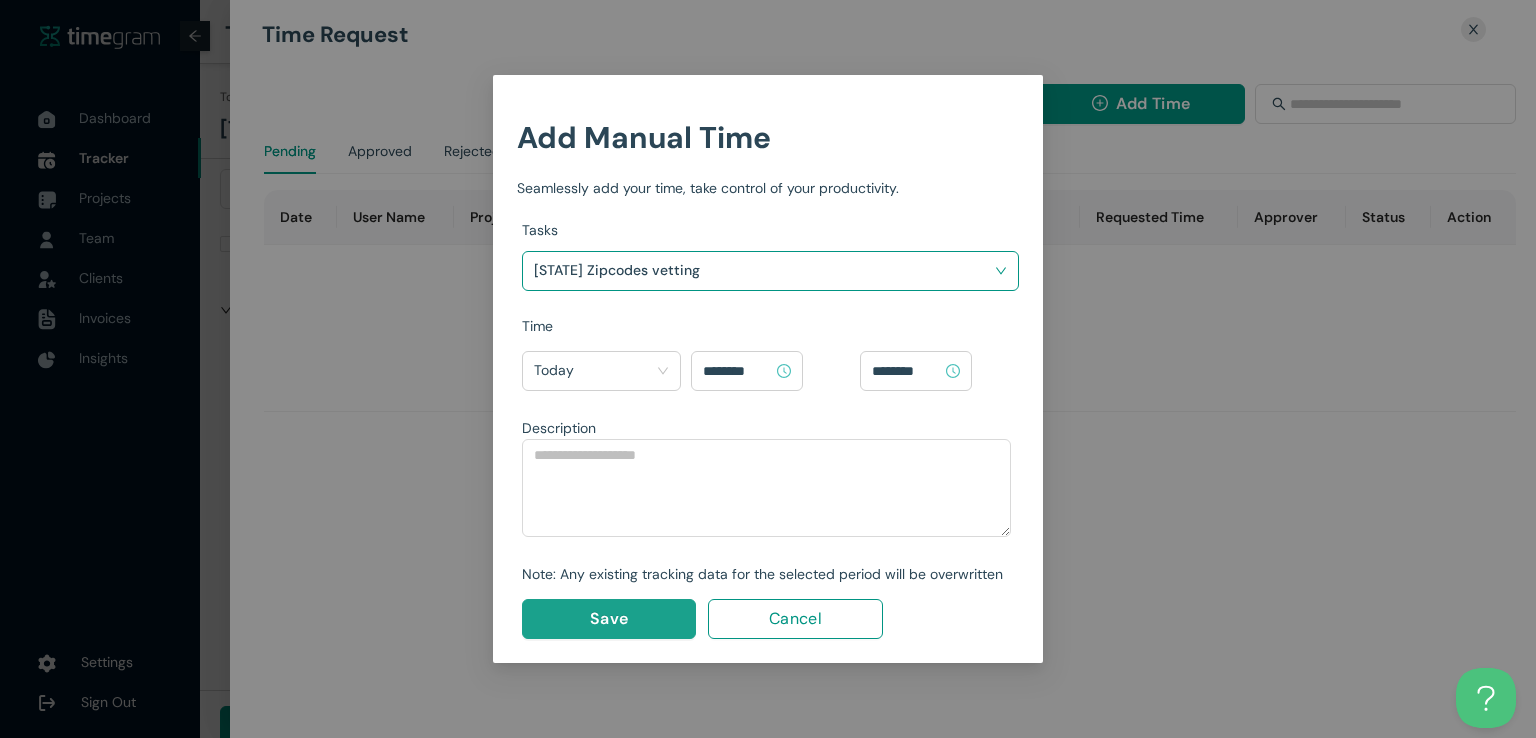 click on "Save" at bounding box center [609, 619] 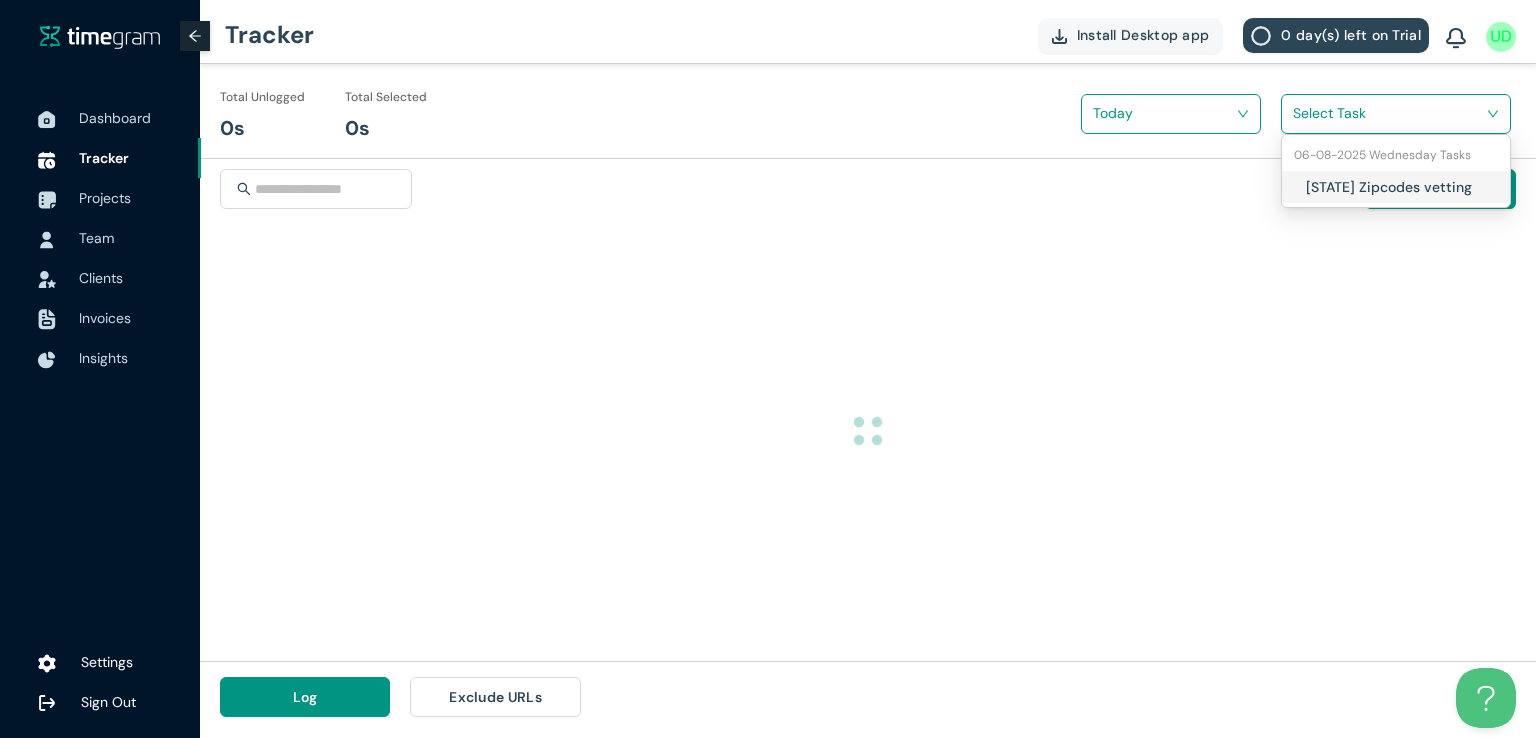 click at bounding box center (1389, 113) 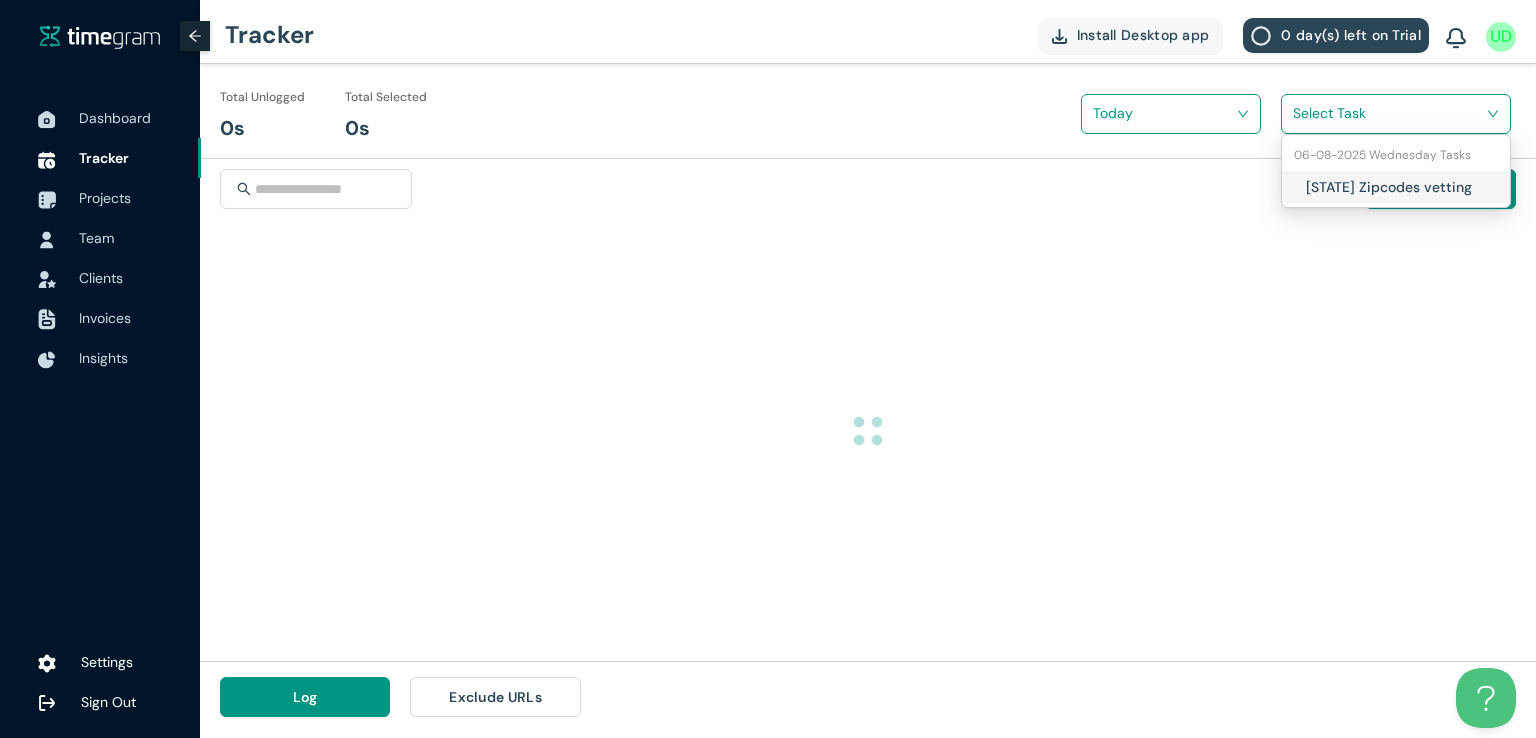 click on "Manual Time" at bounding box center (868, 201) 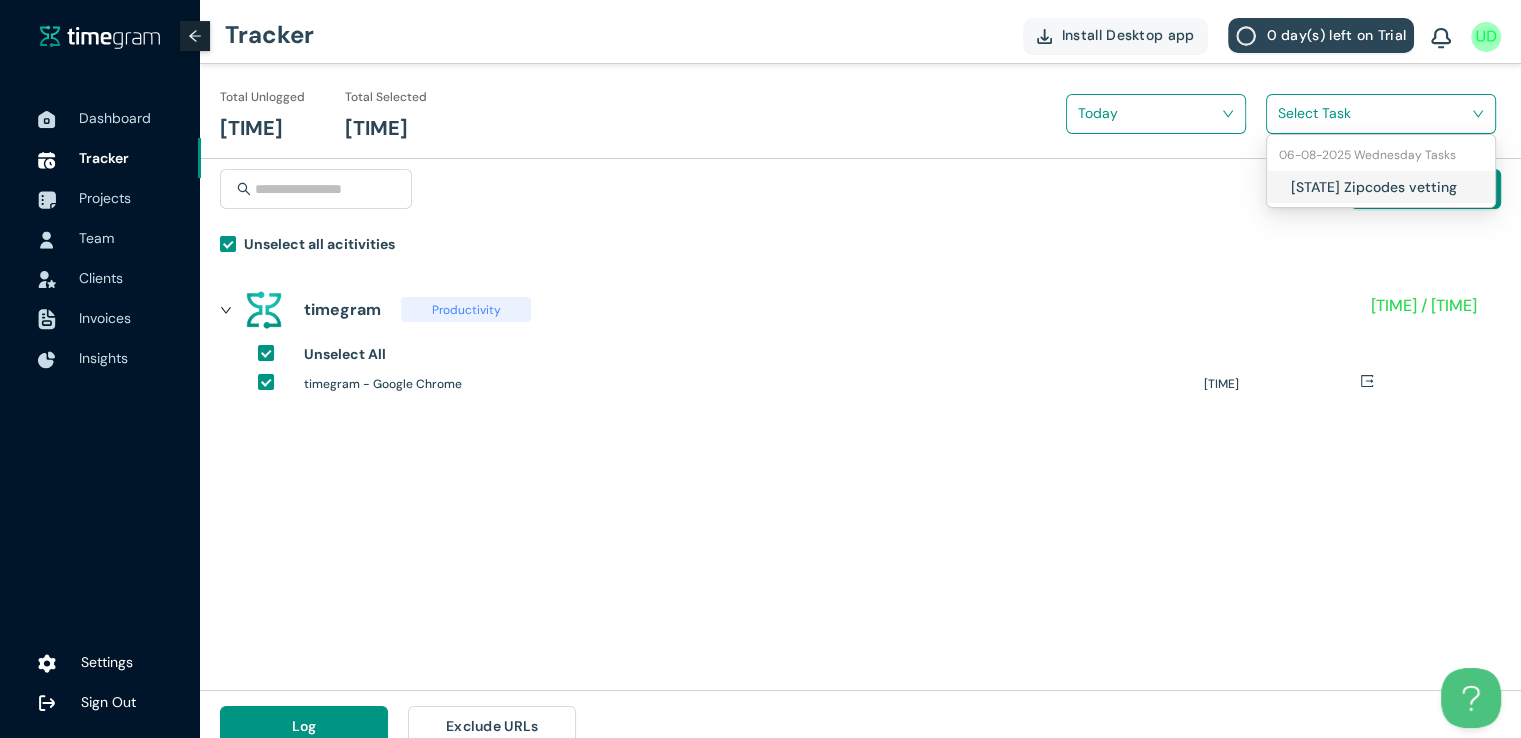 click at bounding box center [1374, 113] 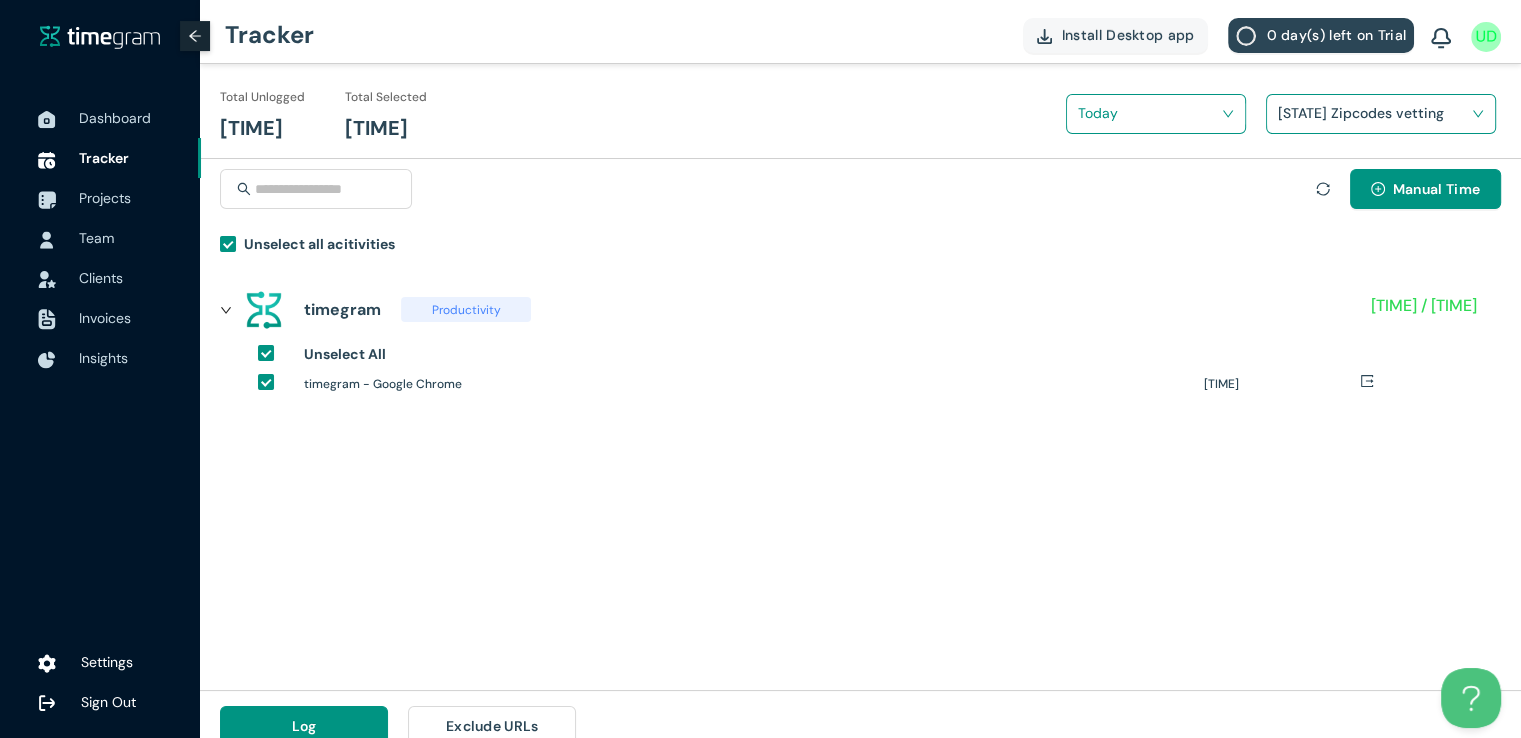 scroll, scrollTop: 23, scrollLeft: 0, axis: vertical 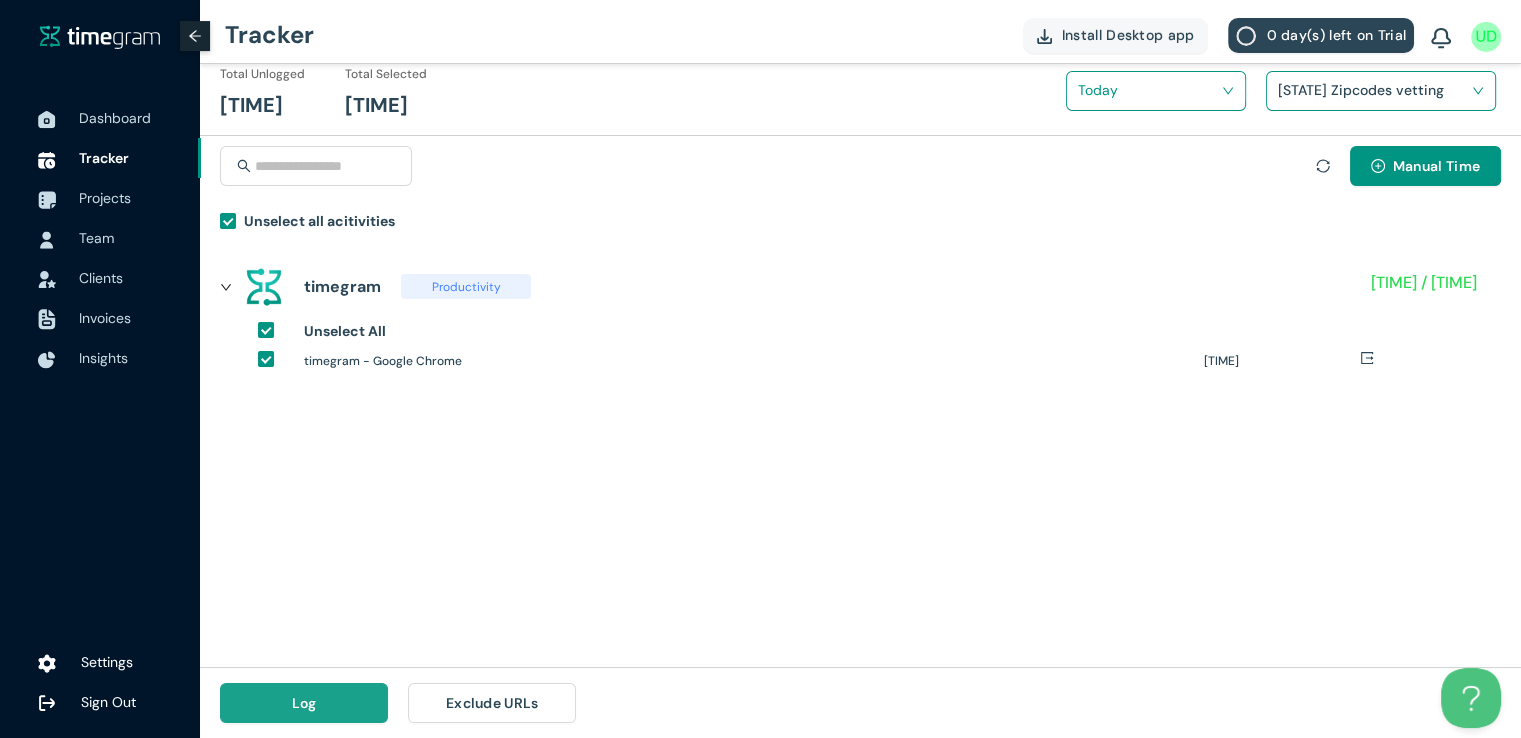 click on "Log" at bounding box center (304, 703) 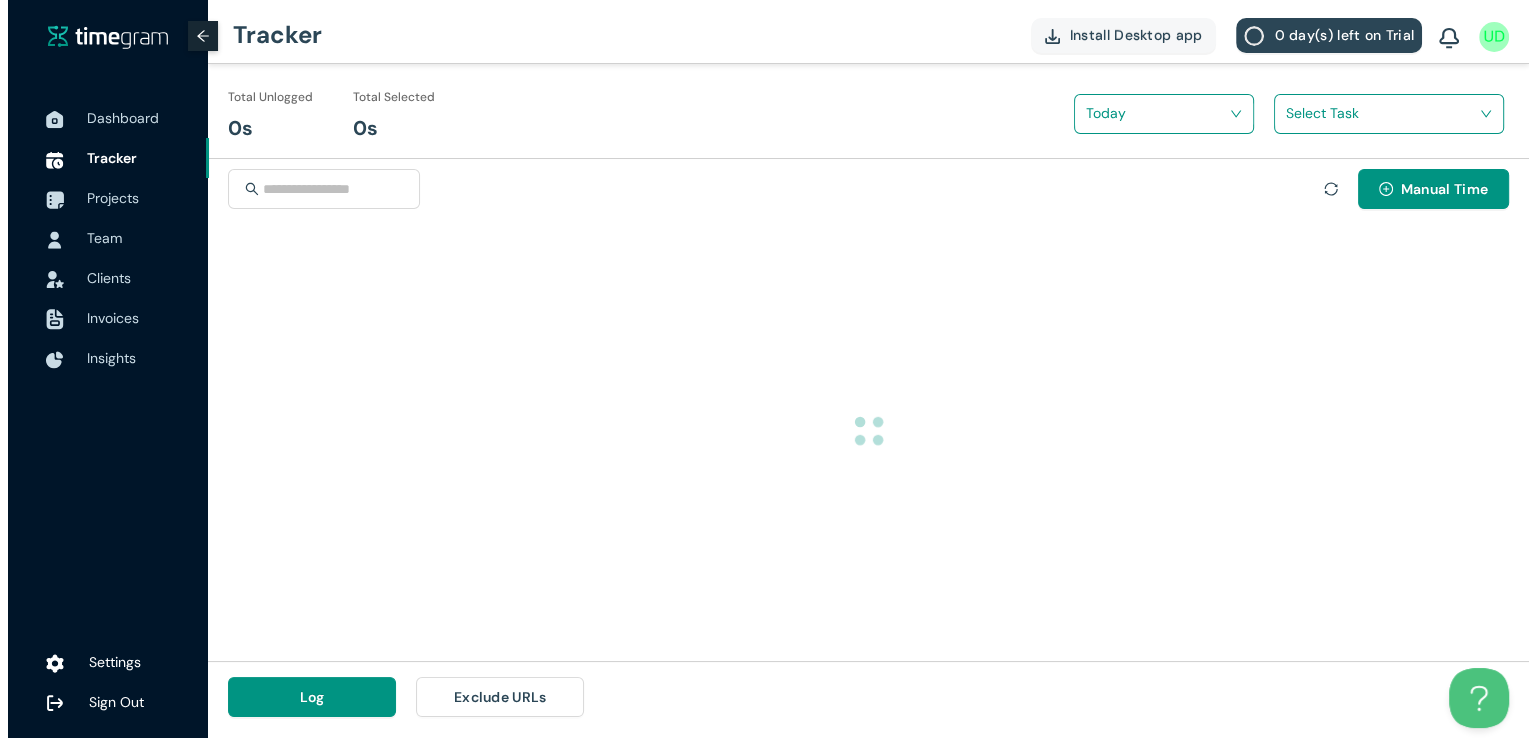 scroll, scrollTop: 0, scrollLeft: 0, axis: both 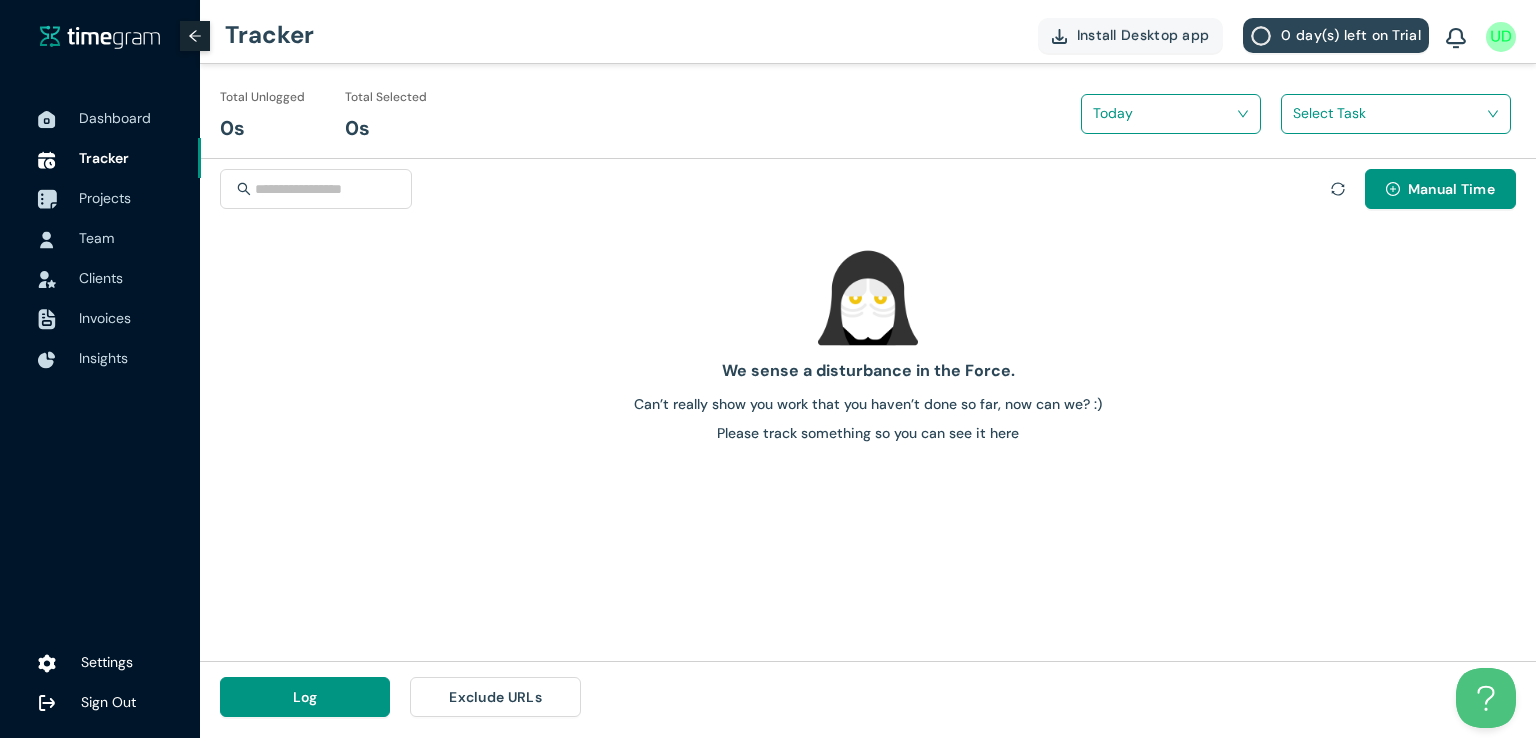 click on "Projects" at bounding box center [105, 198] 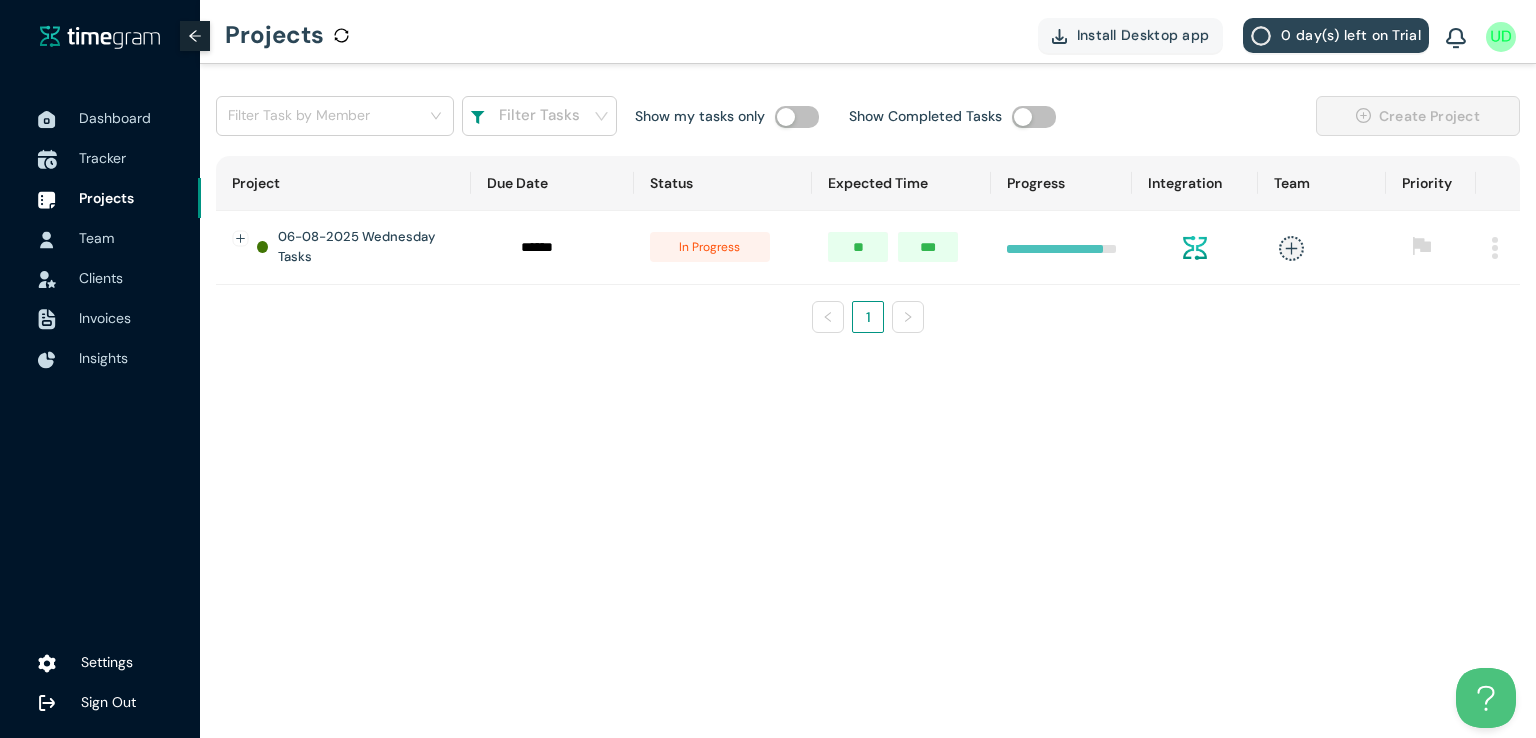 click on "Tracker" at bounding box center (132, 158) 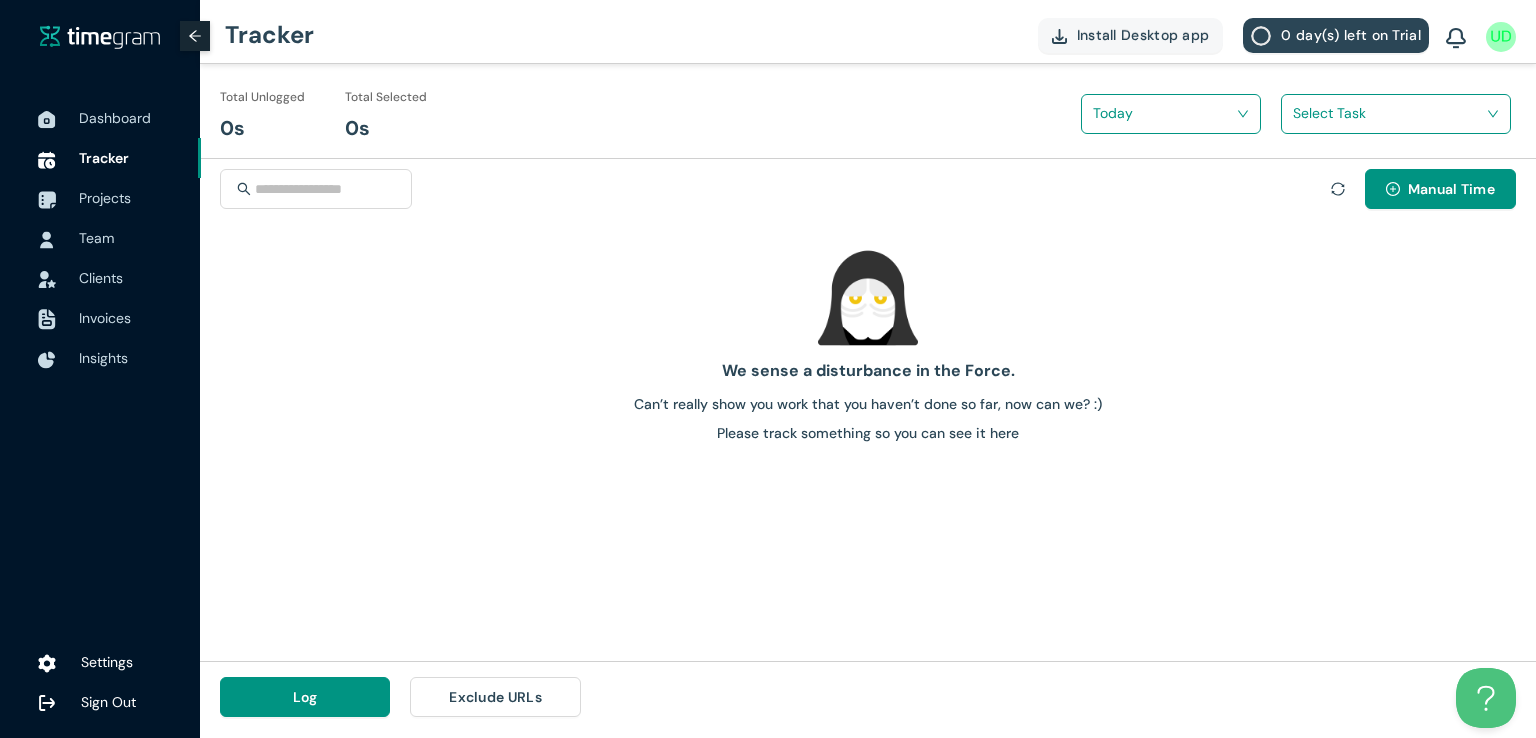 click on "Manual Time" at bounding box center [868, 201] 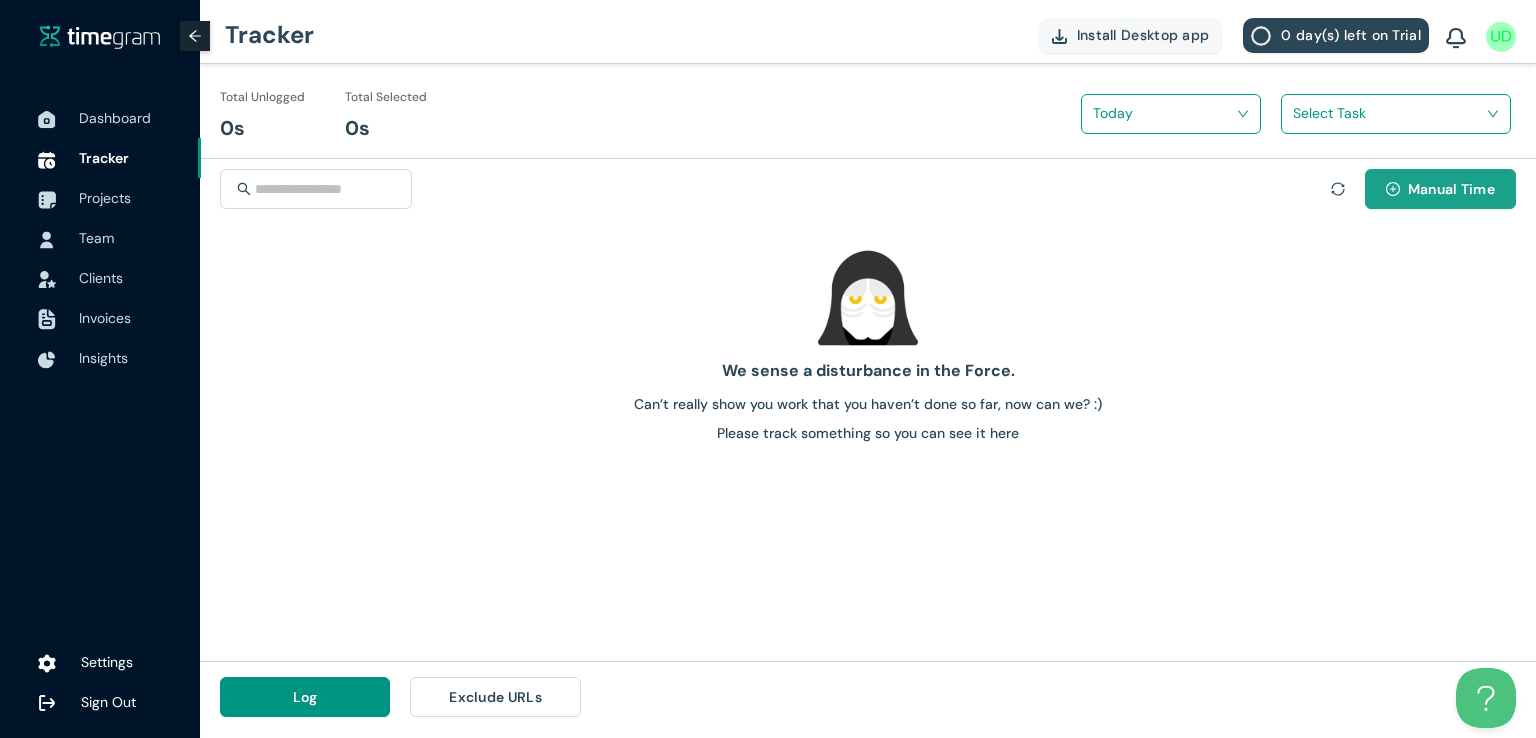click on "Manual Time" at bounding box center (1440, 189) 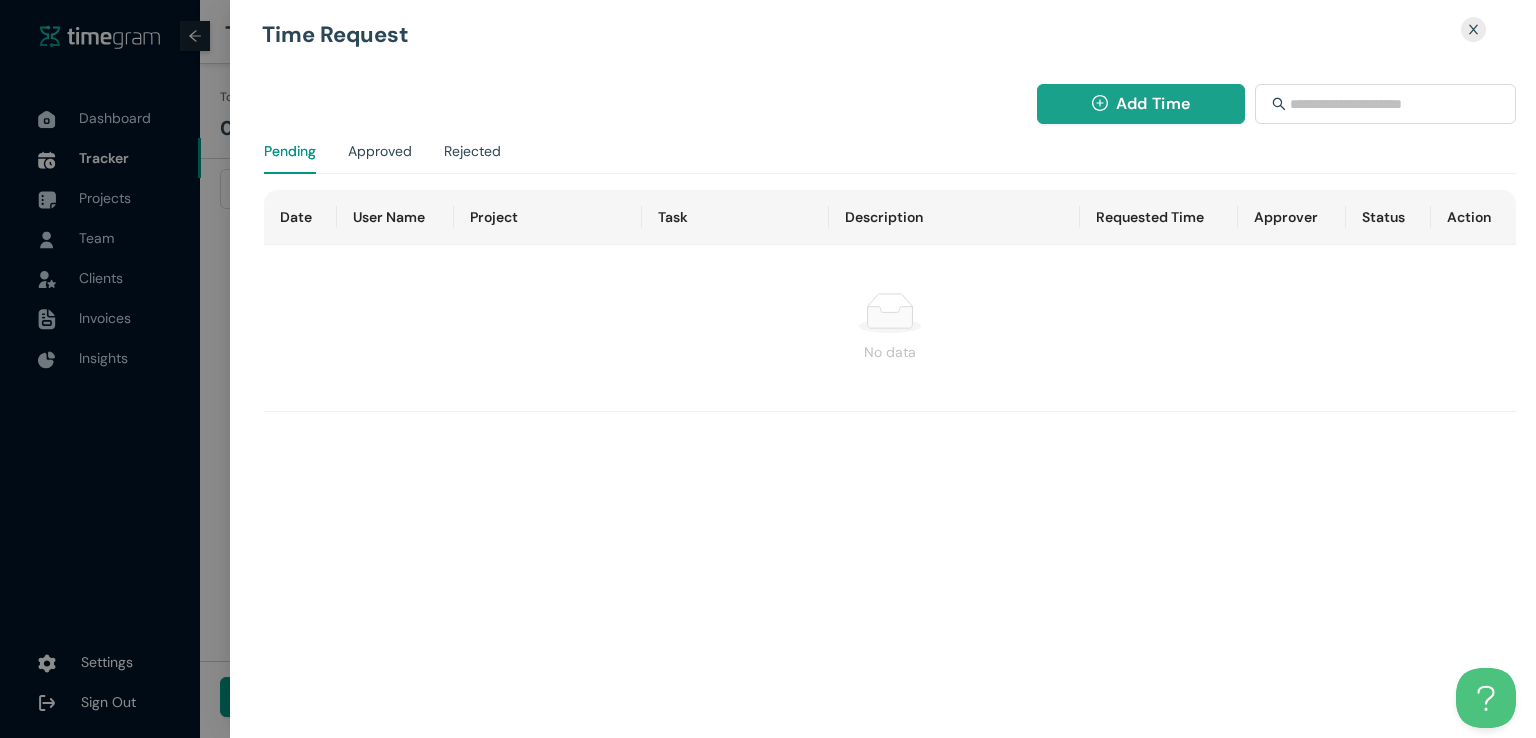 click on "Add Time" at bounding box center [1153, 103] 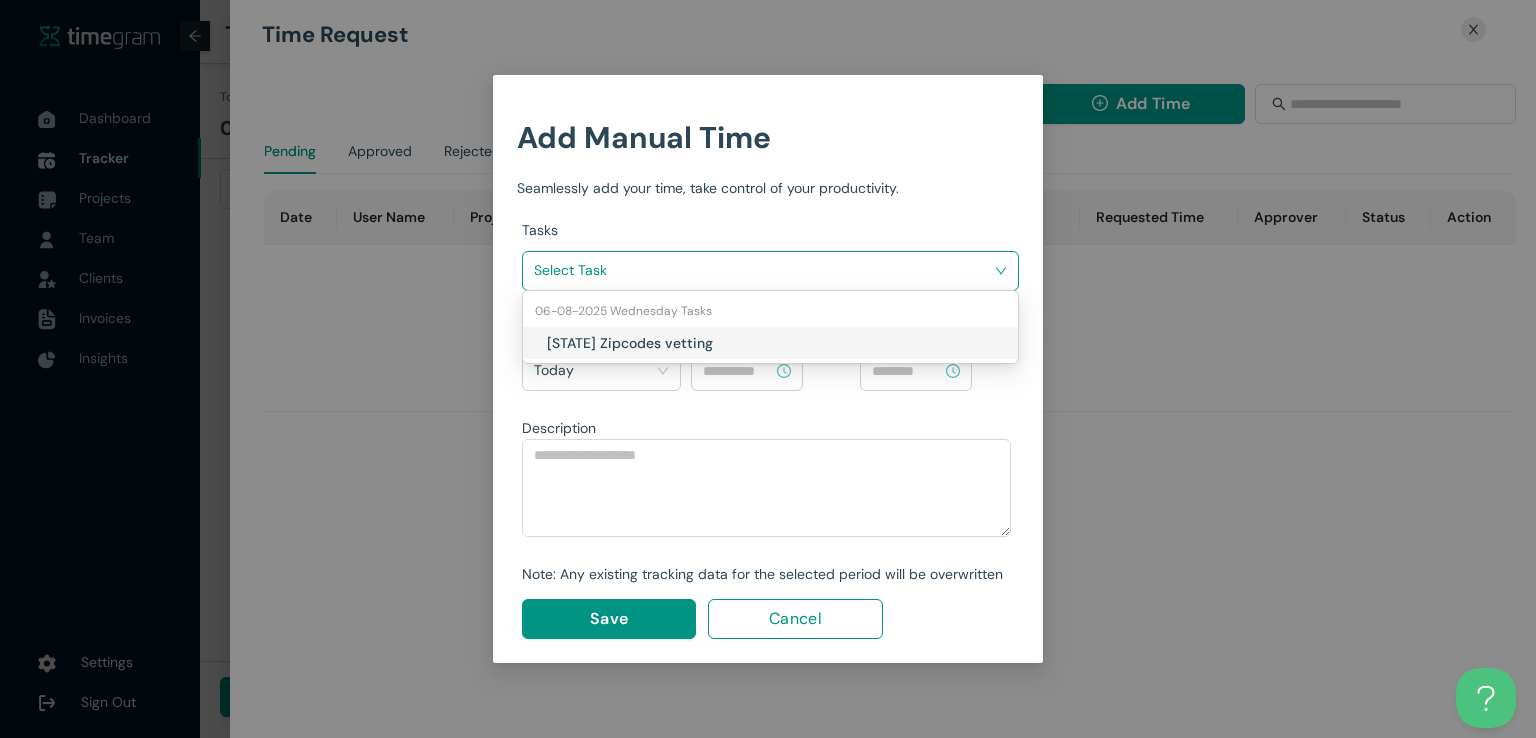 click at bounding box center [763, 271] 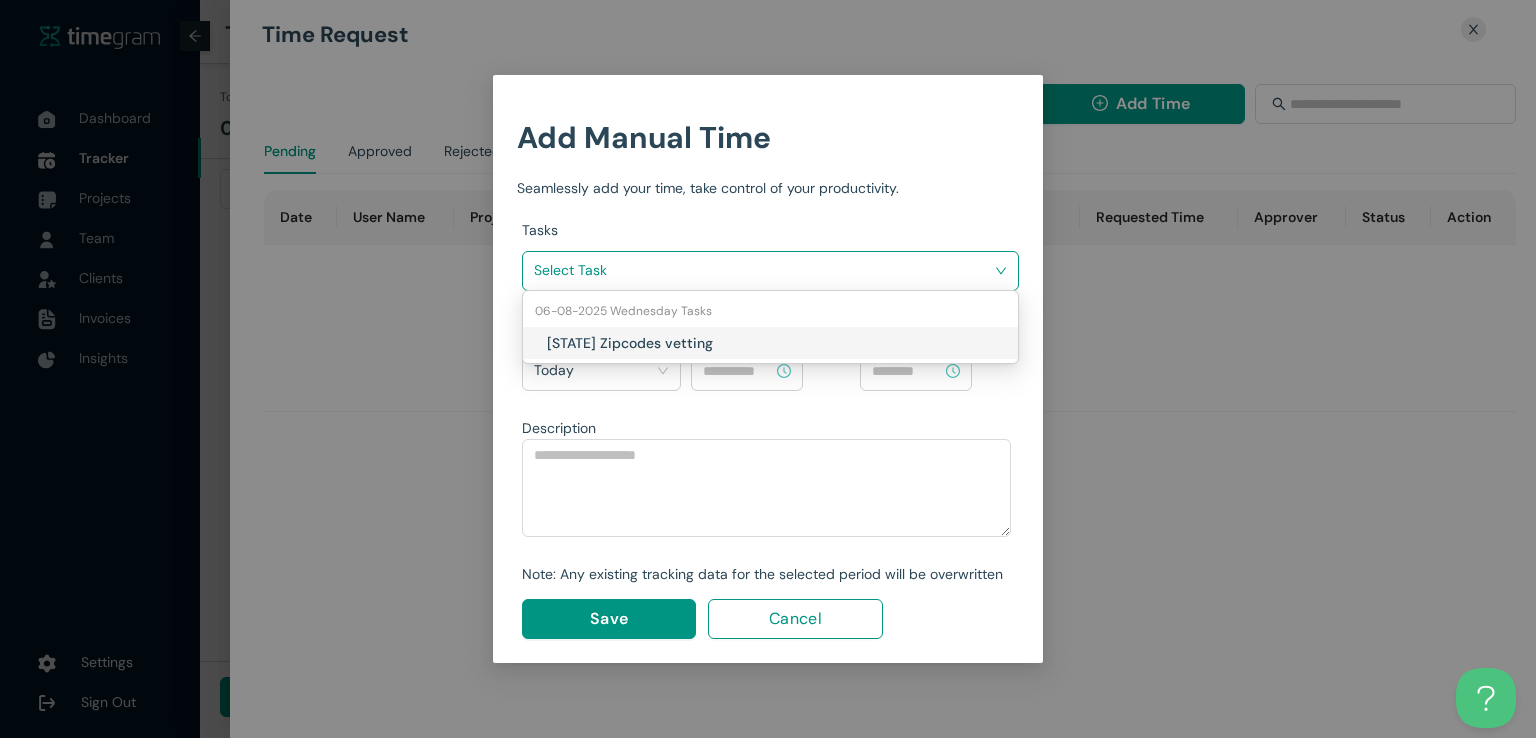 click on "[STATE] Zipcodes vetting" at bounding box center (776, 343) 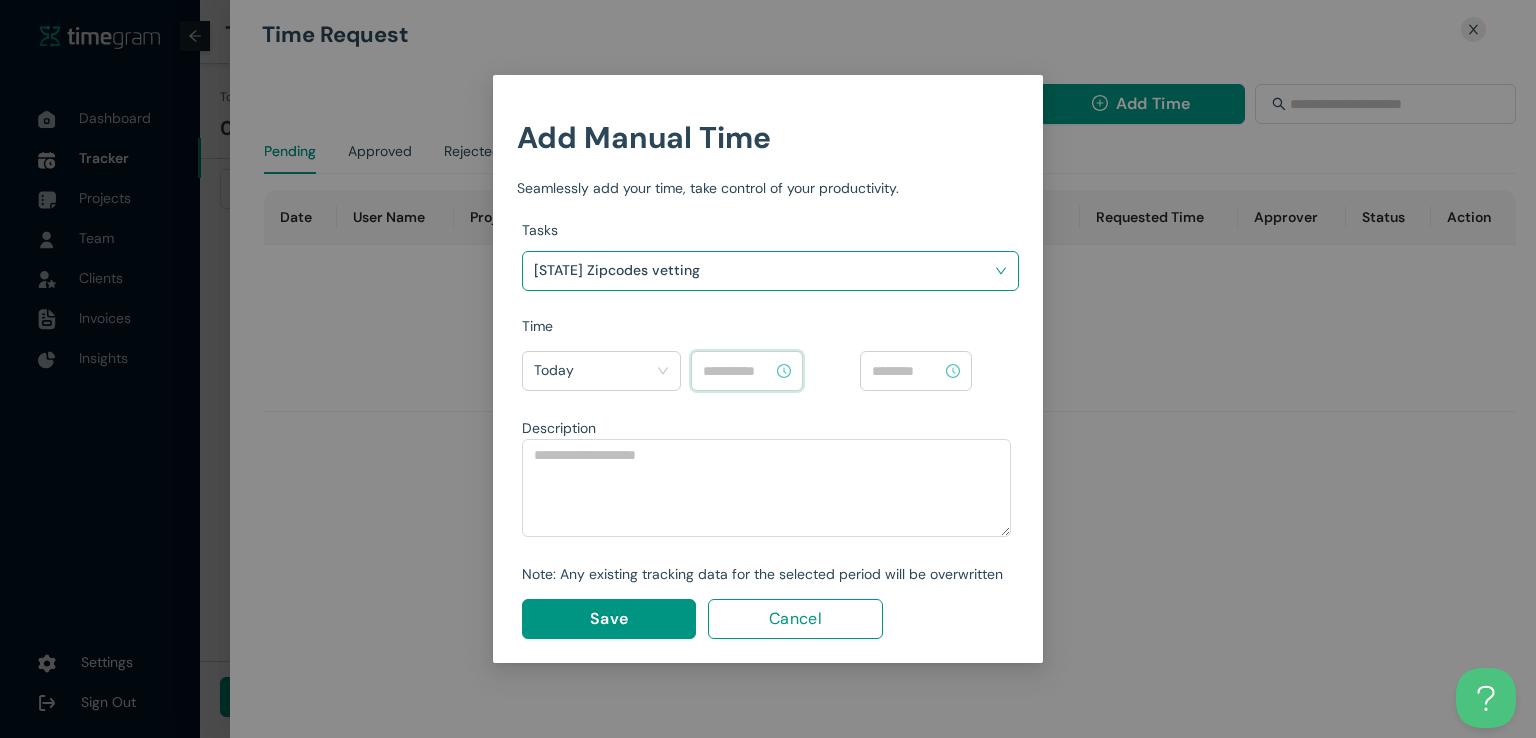 click at bounding box center [738, 371] 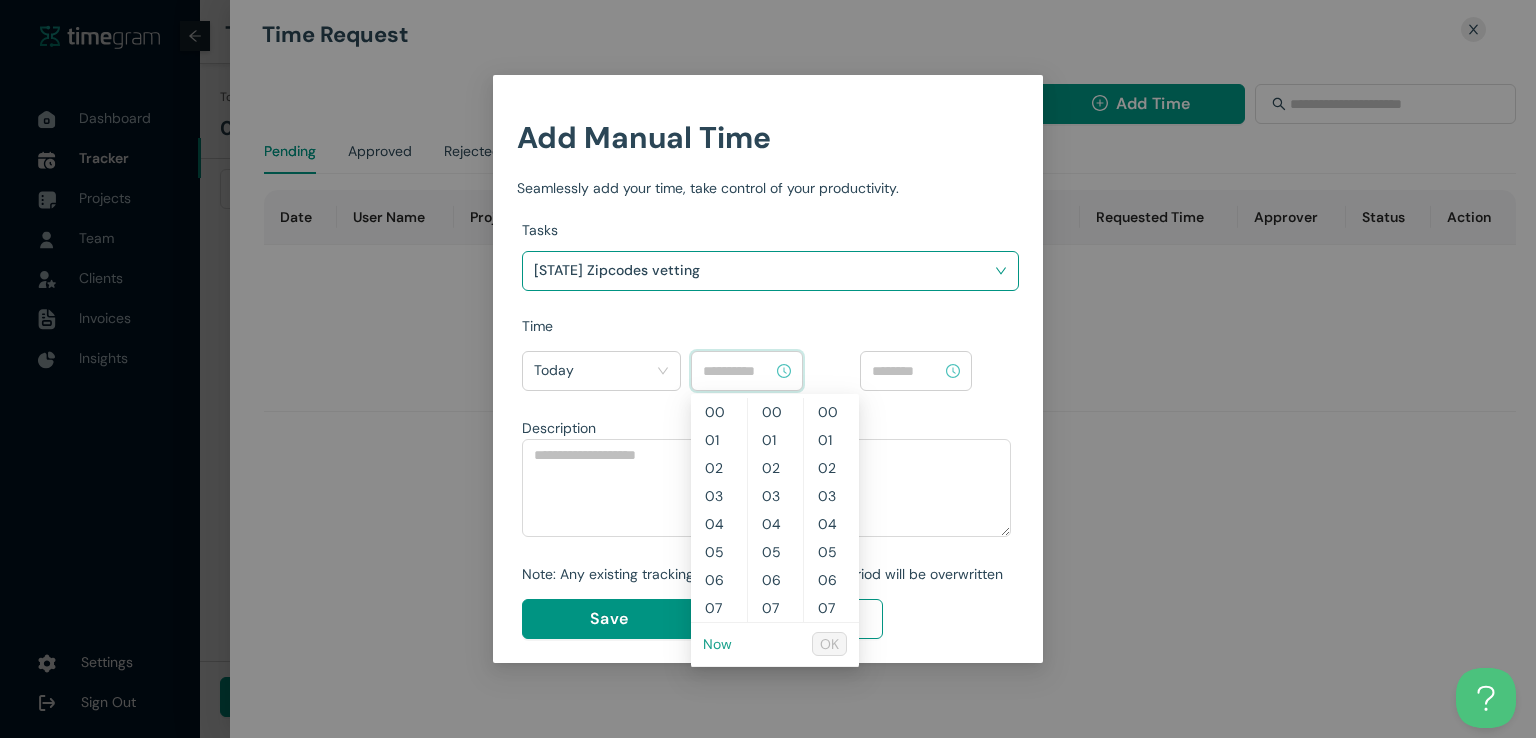 click on "Now" at bounding box center [717, 644] 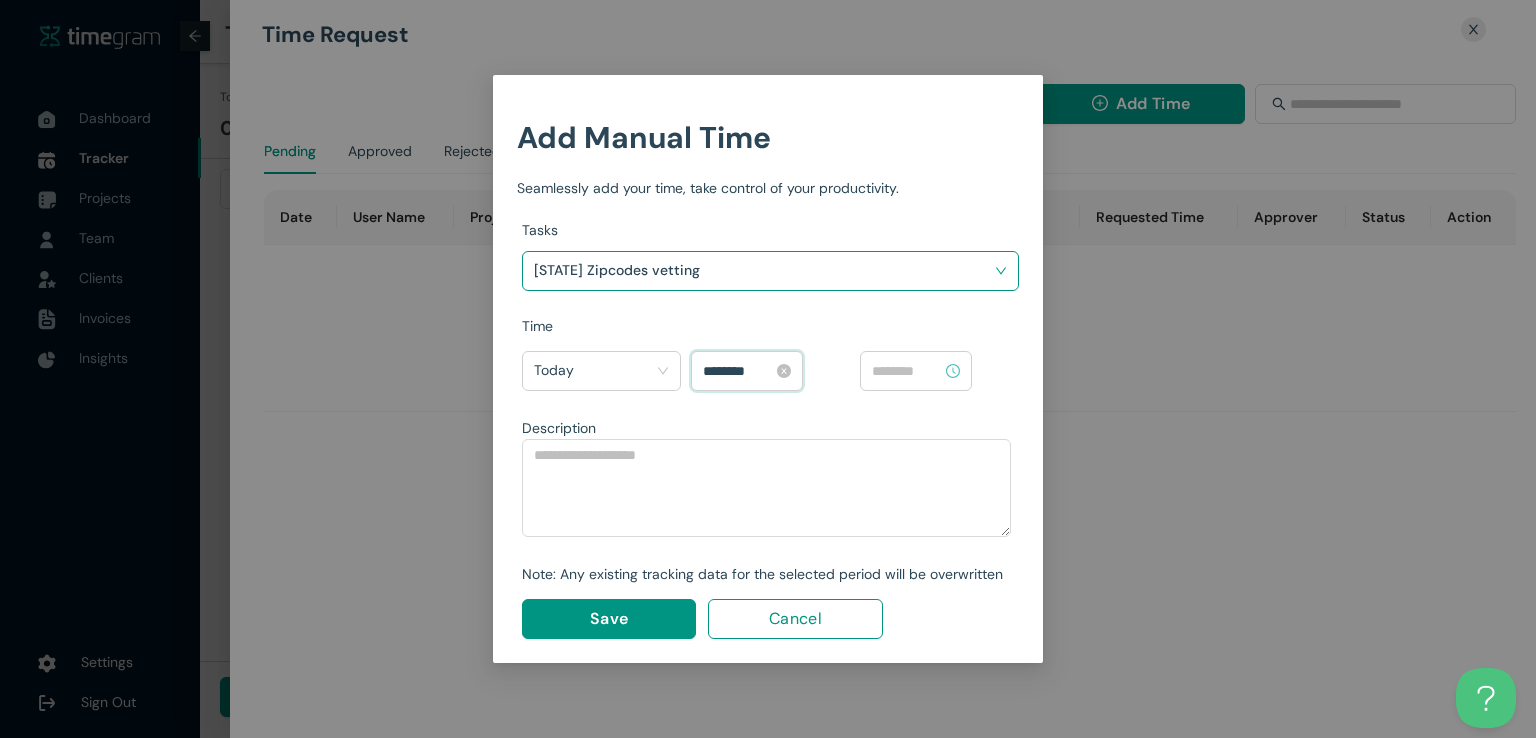 click on "********" at bounding box center (738, 371) 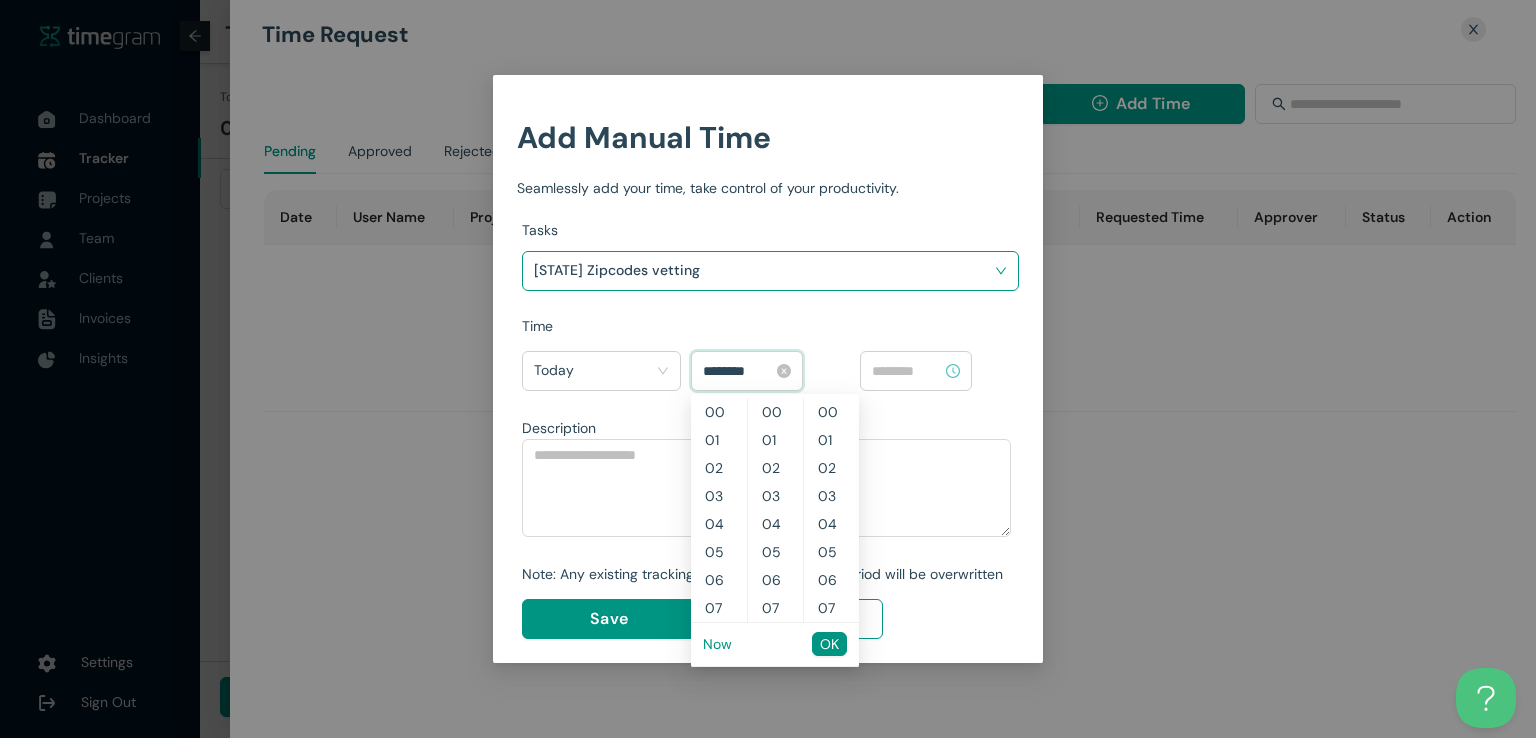 scroll, scrollTop: 504, scrollLeft: 0, axis: vertical 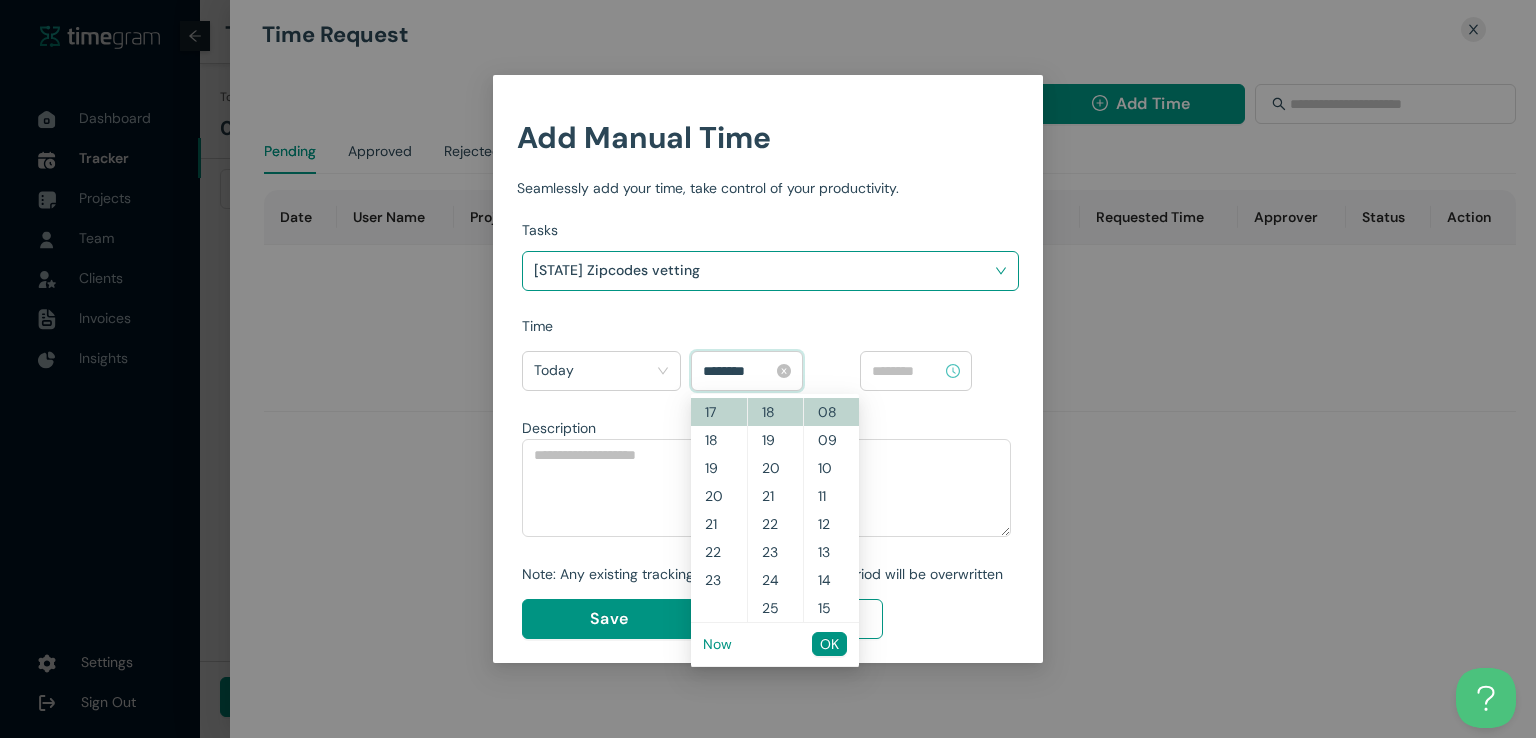 click on "********" at bounding box center (738, 371) 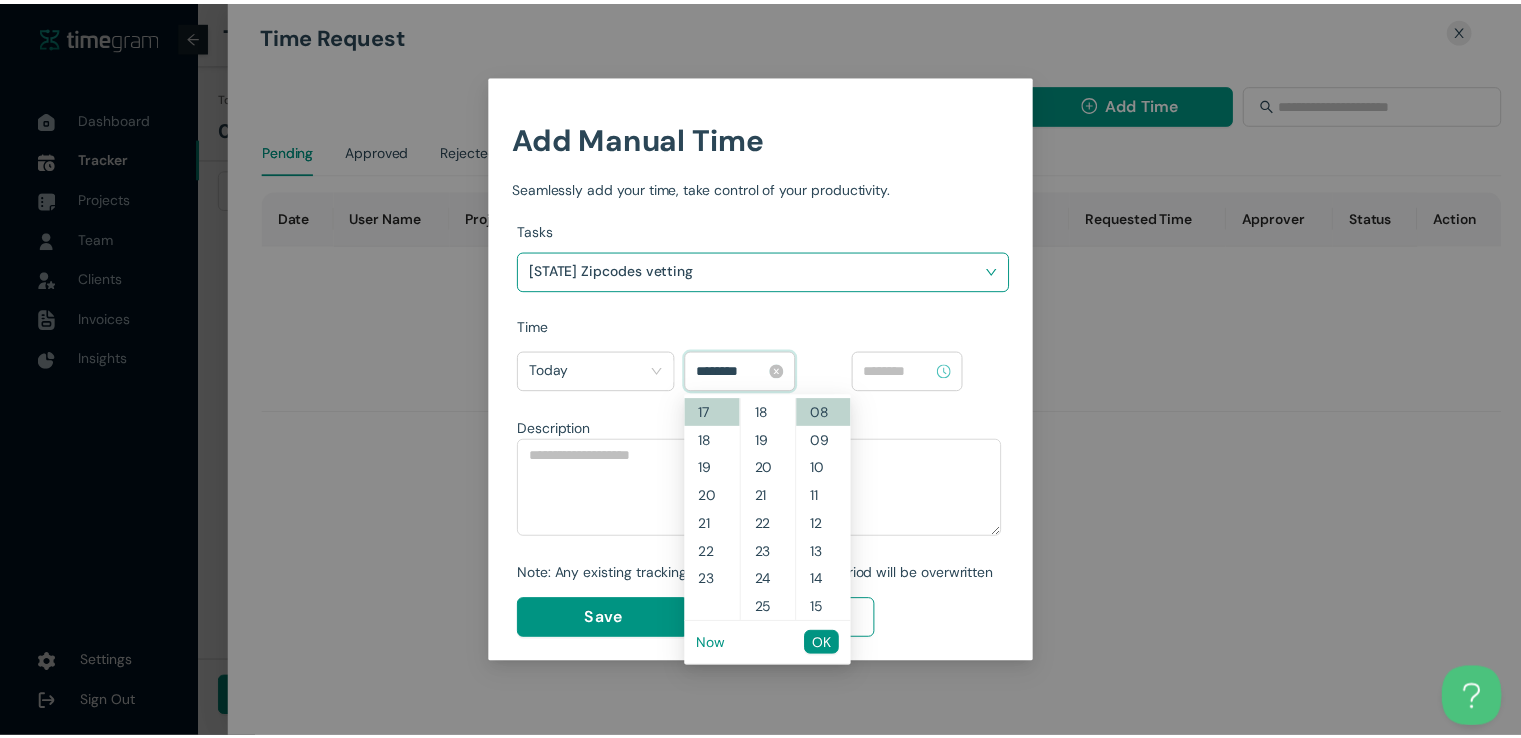 scroll, scrollTop: 1400, scrollLeft: 0, axis: vertical 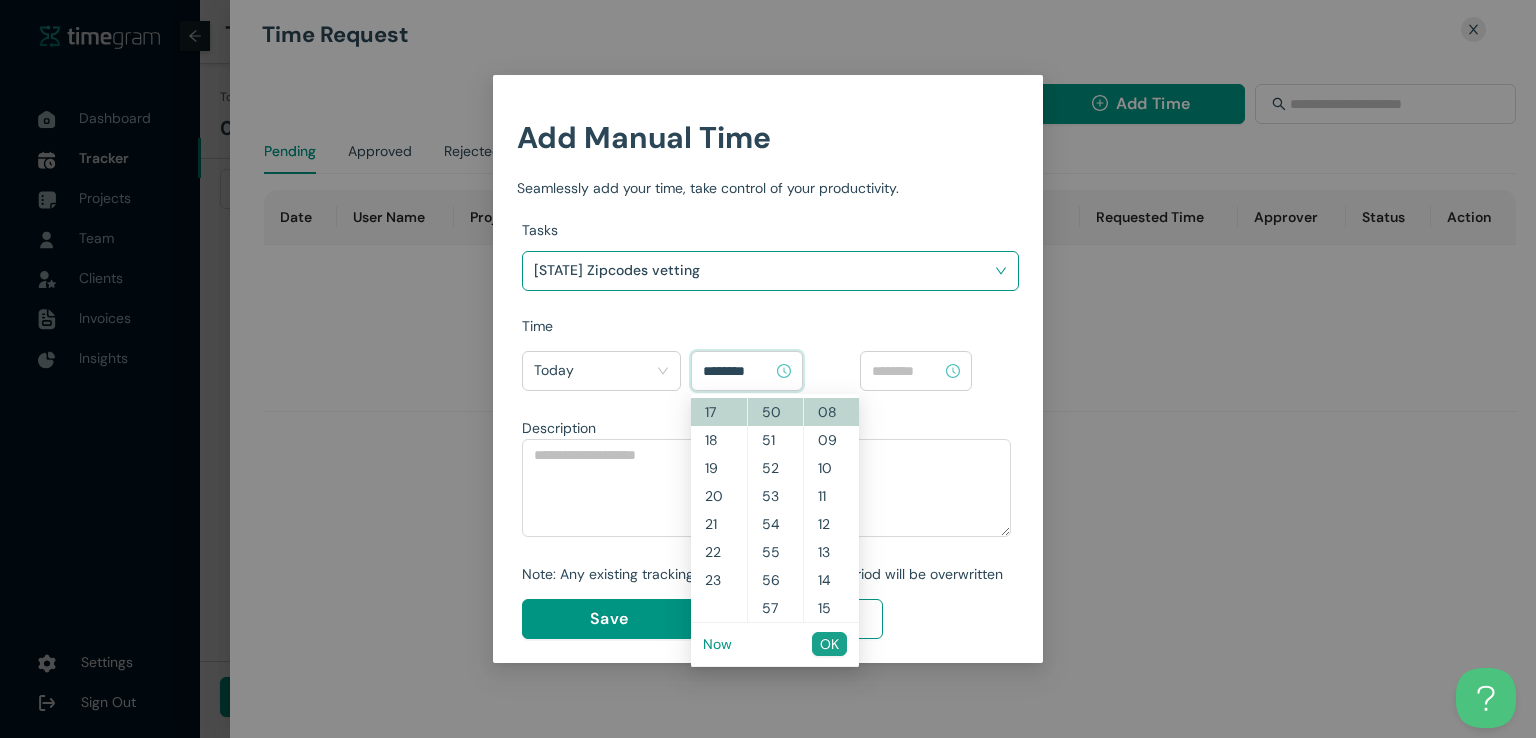 click on "OK" at bounding box center (829, 644) 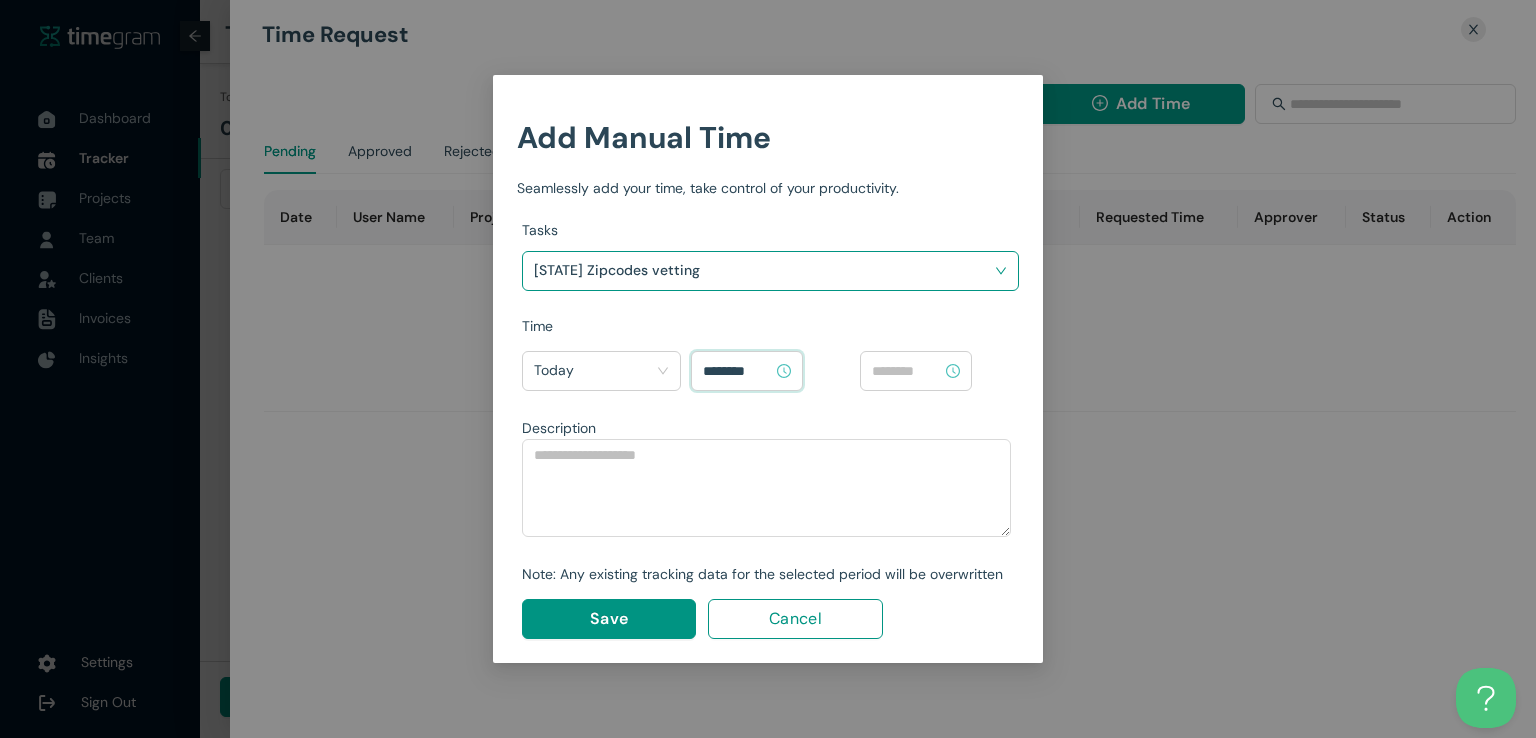 type on "********" 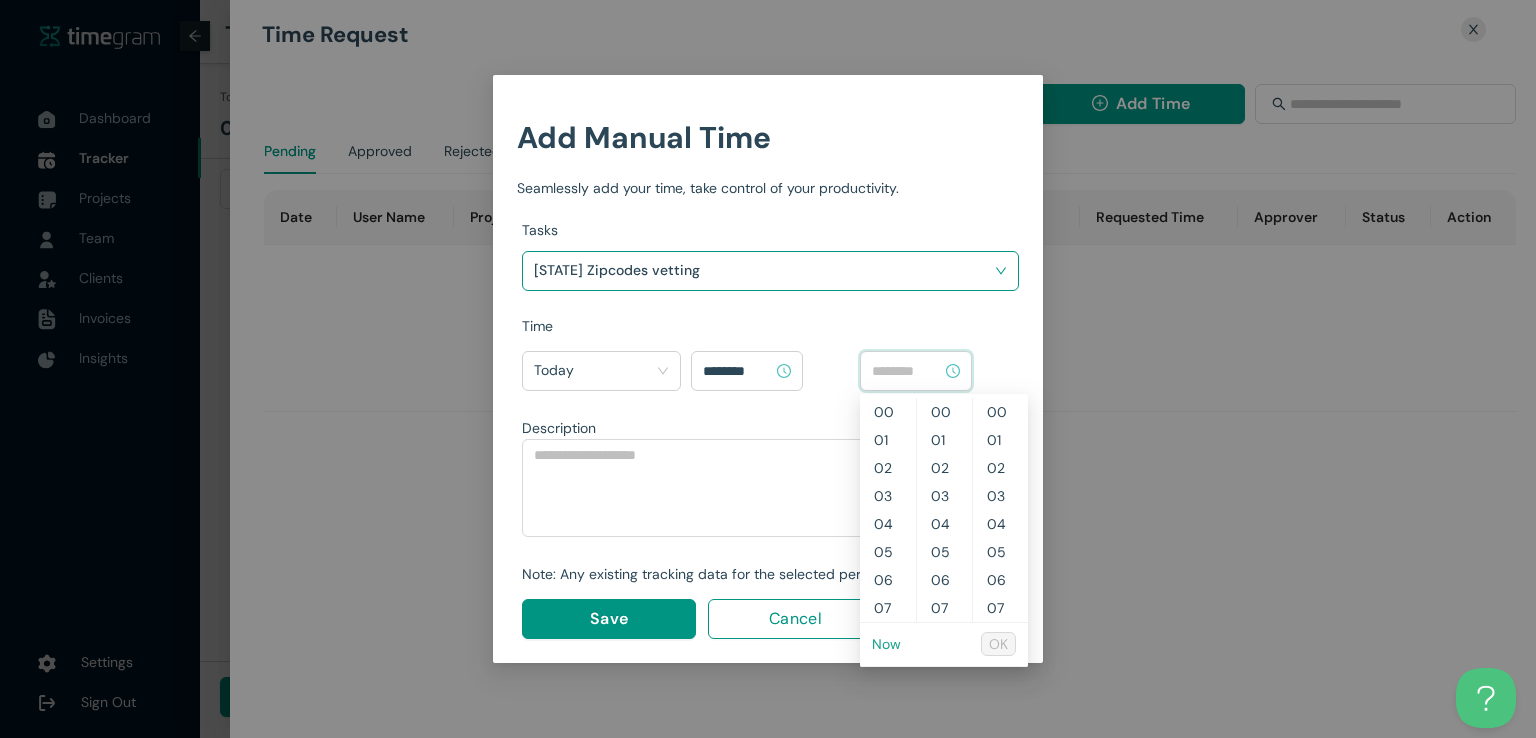 click on "Now" at bounding box center (886, 644) 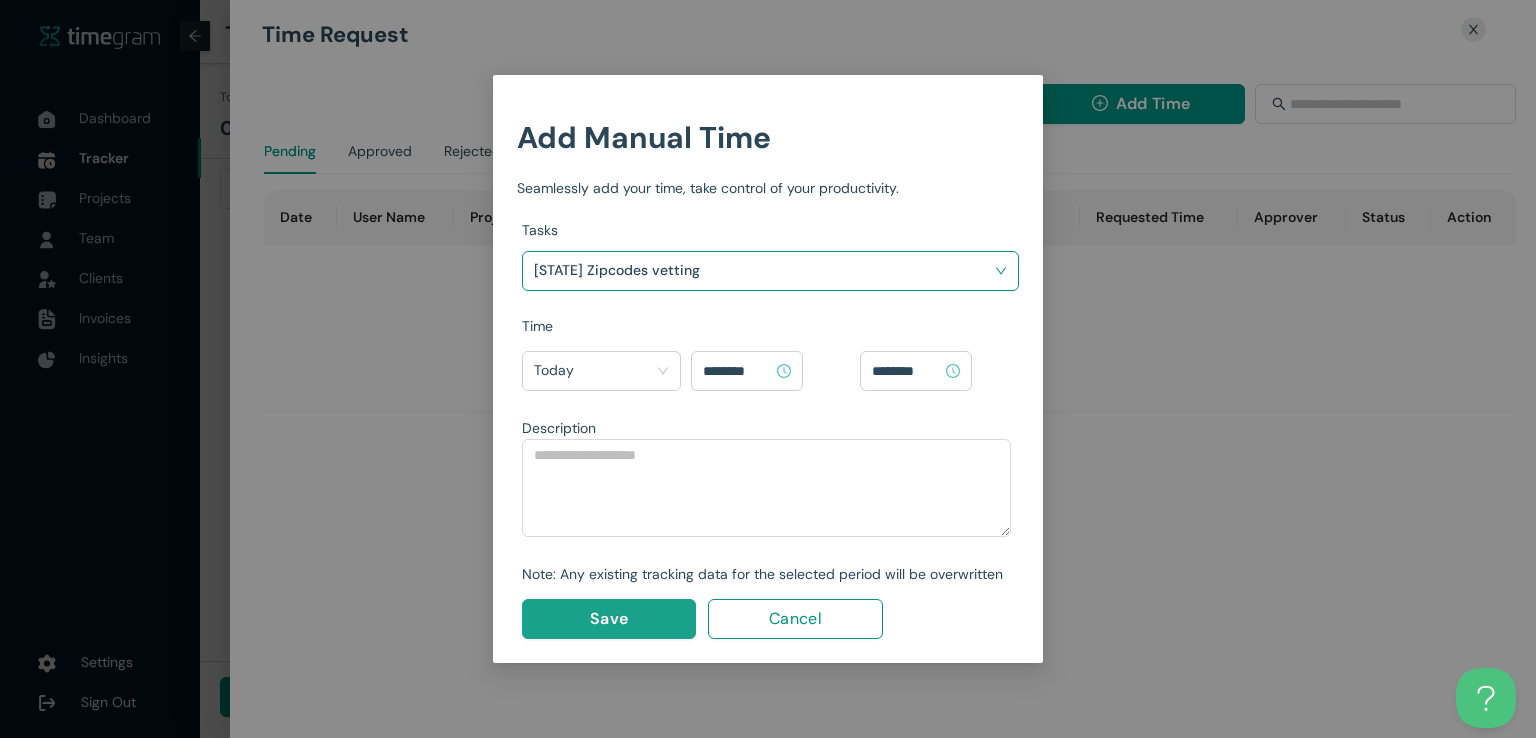click on "Save" at bounding box center (609, 618) 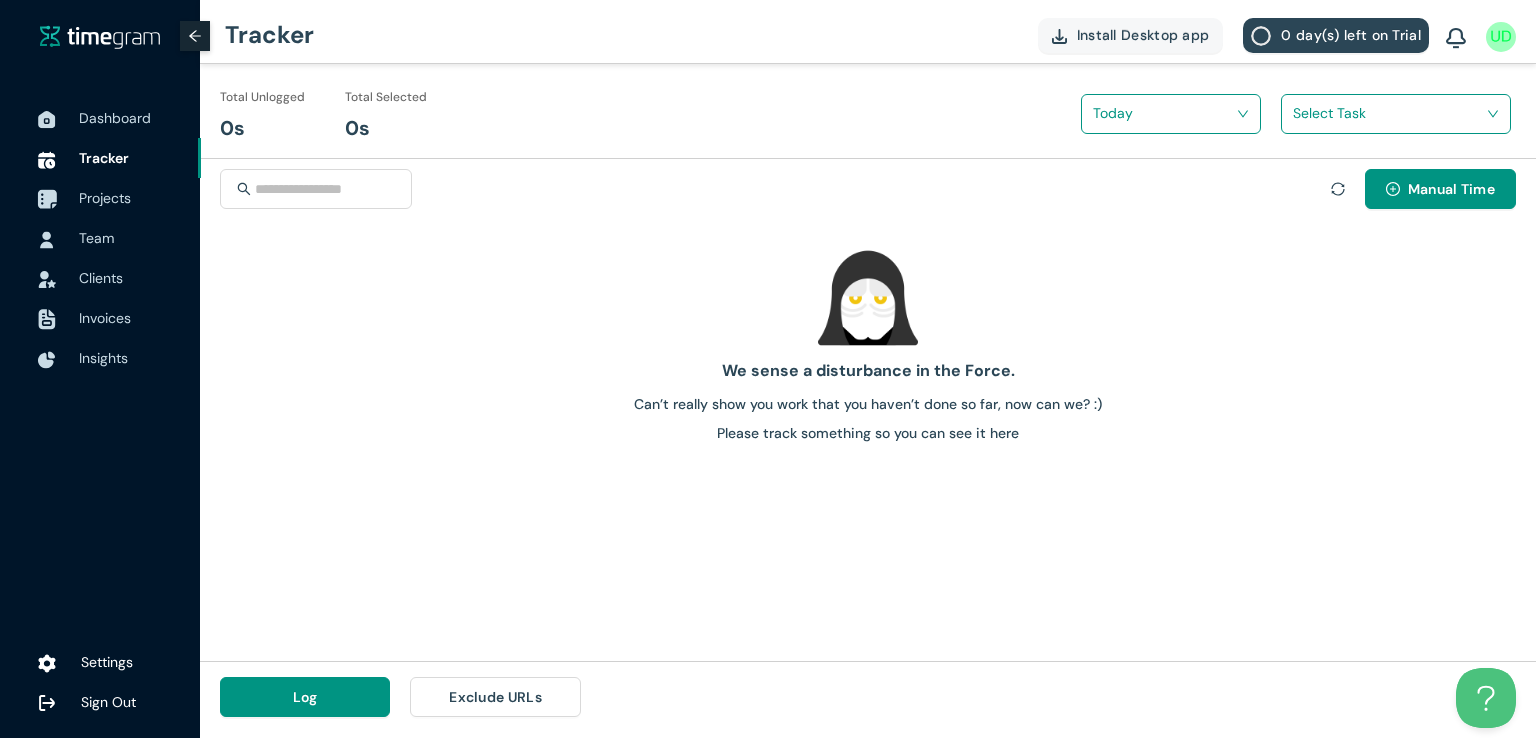 click on "Projects" at bounding box center (105, 198) 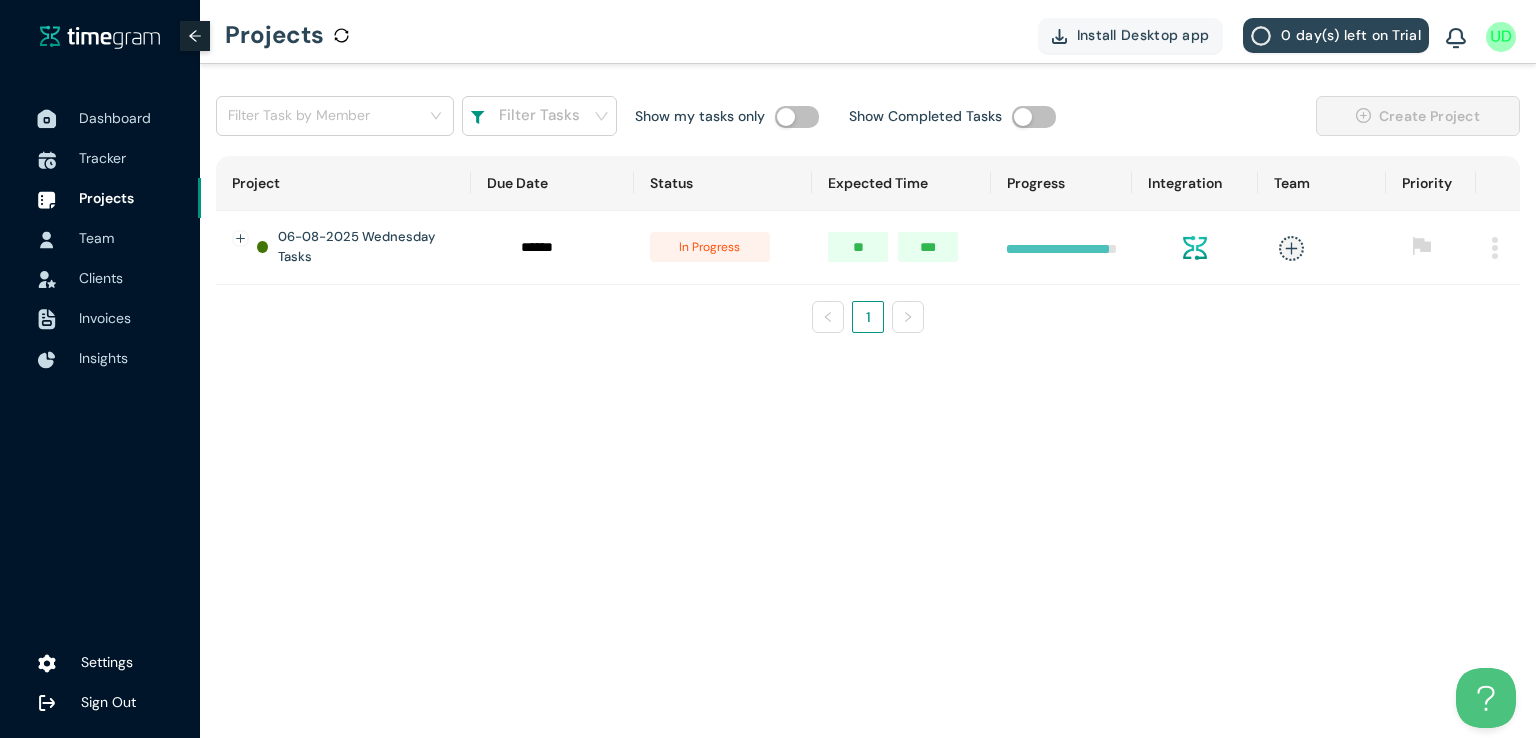 click on "Dashboard" at bounding box center (115, 118) 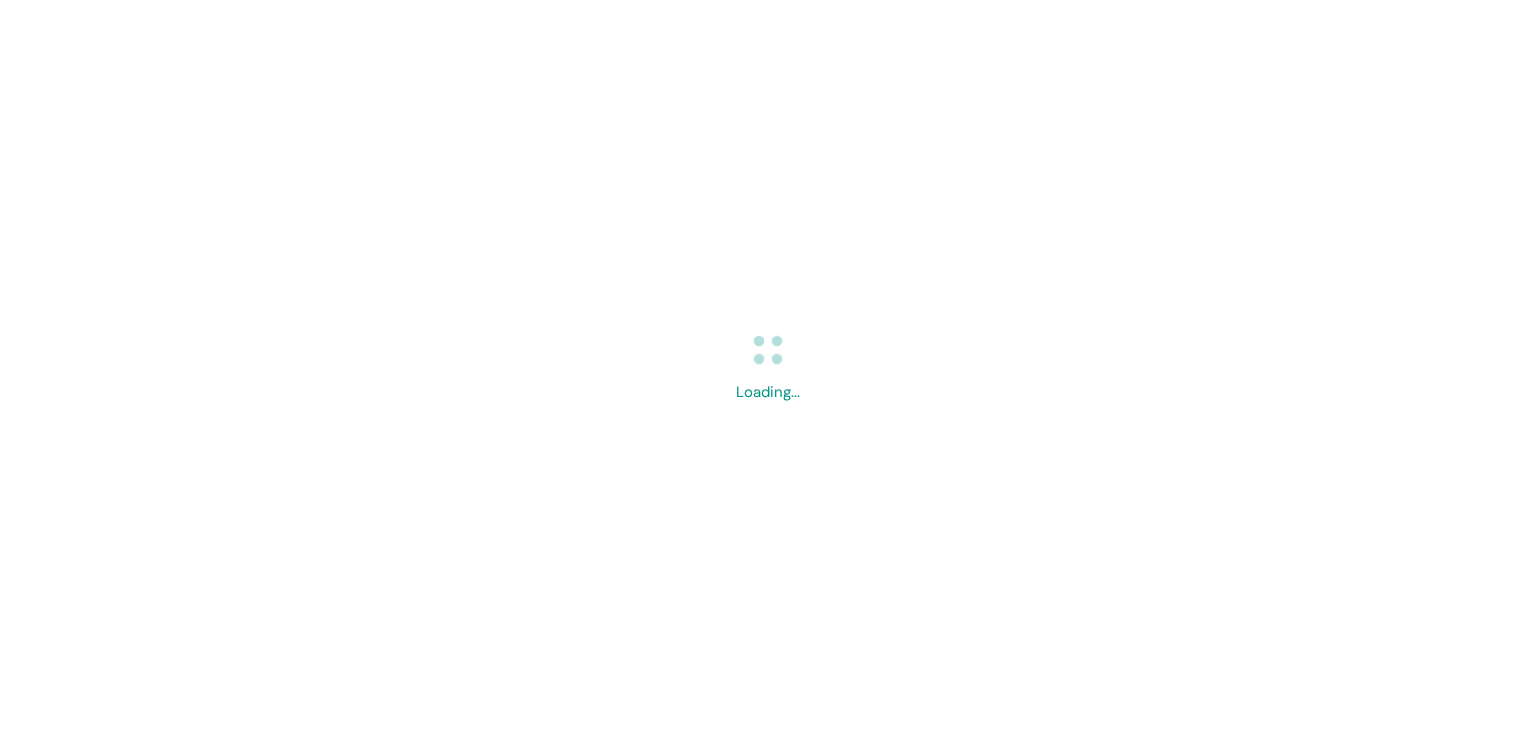 scroll, scrollTop: 0, scrollLeft: 0, axis: both 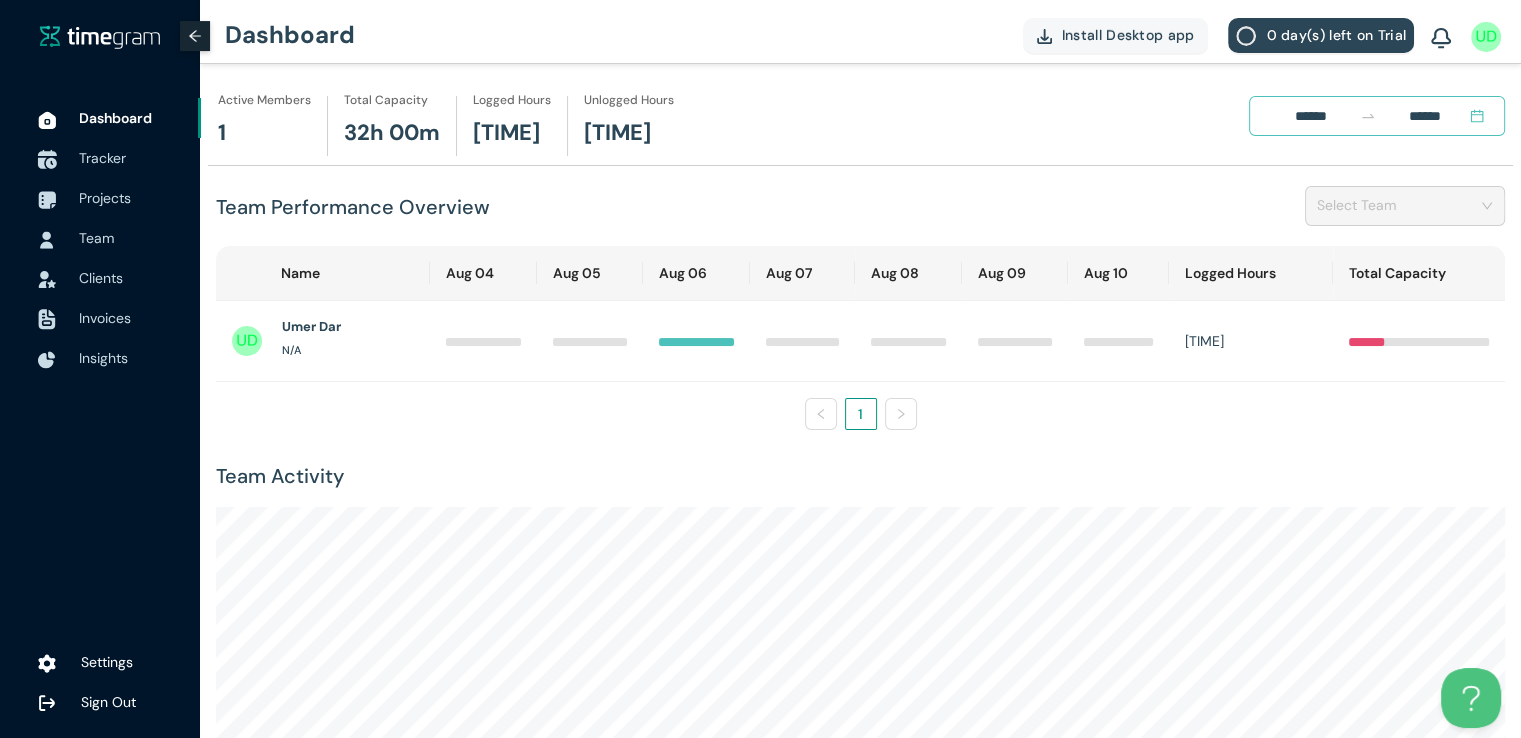 click on "Tracker" at bounding box center [102, 158] 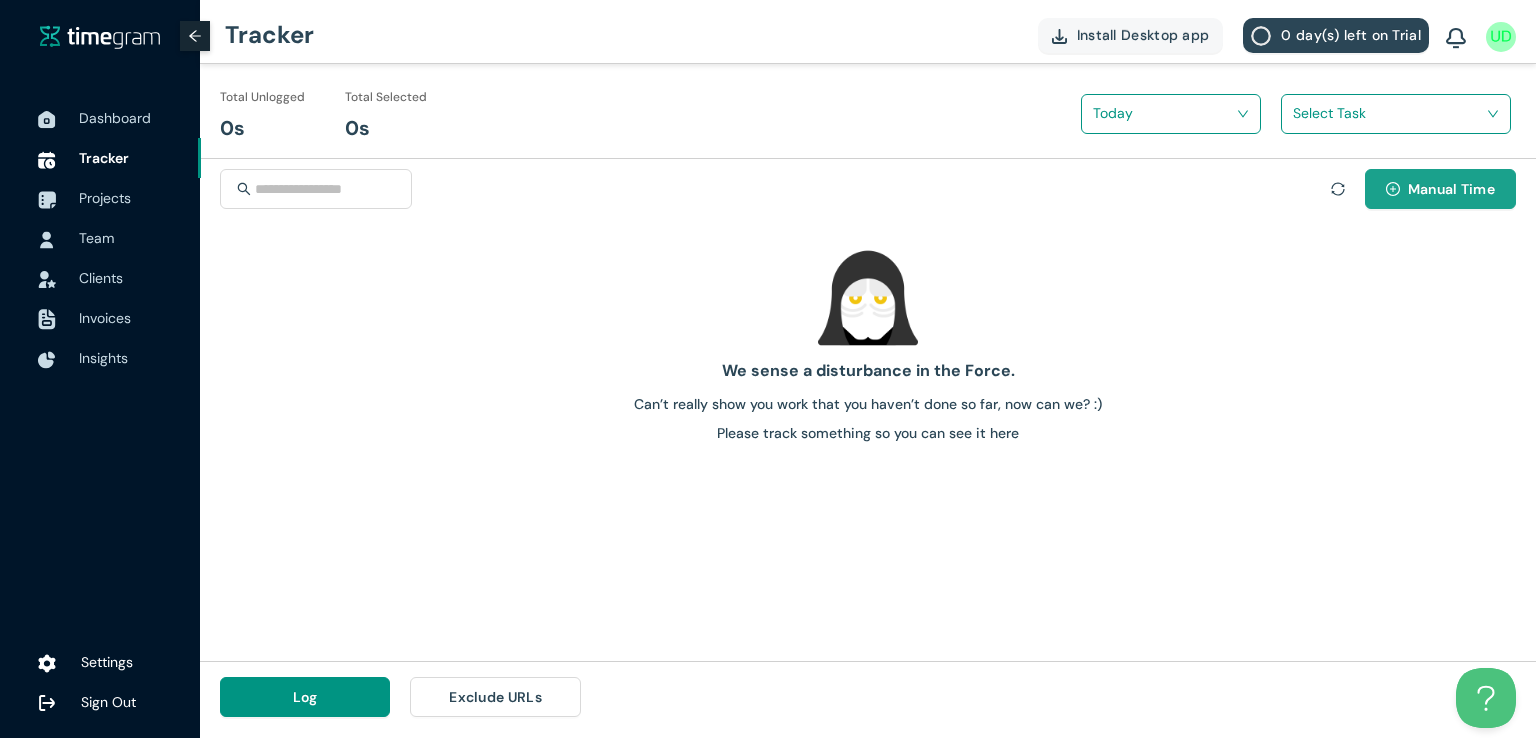 click on "Manual Time" at bounding box center [1451, 189] 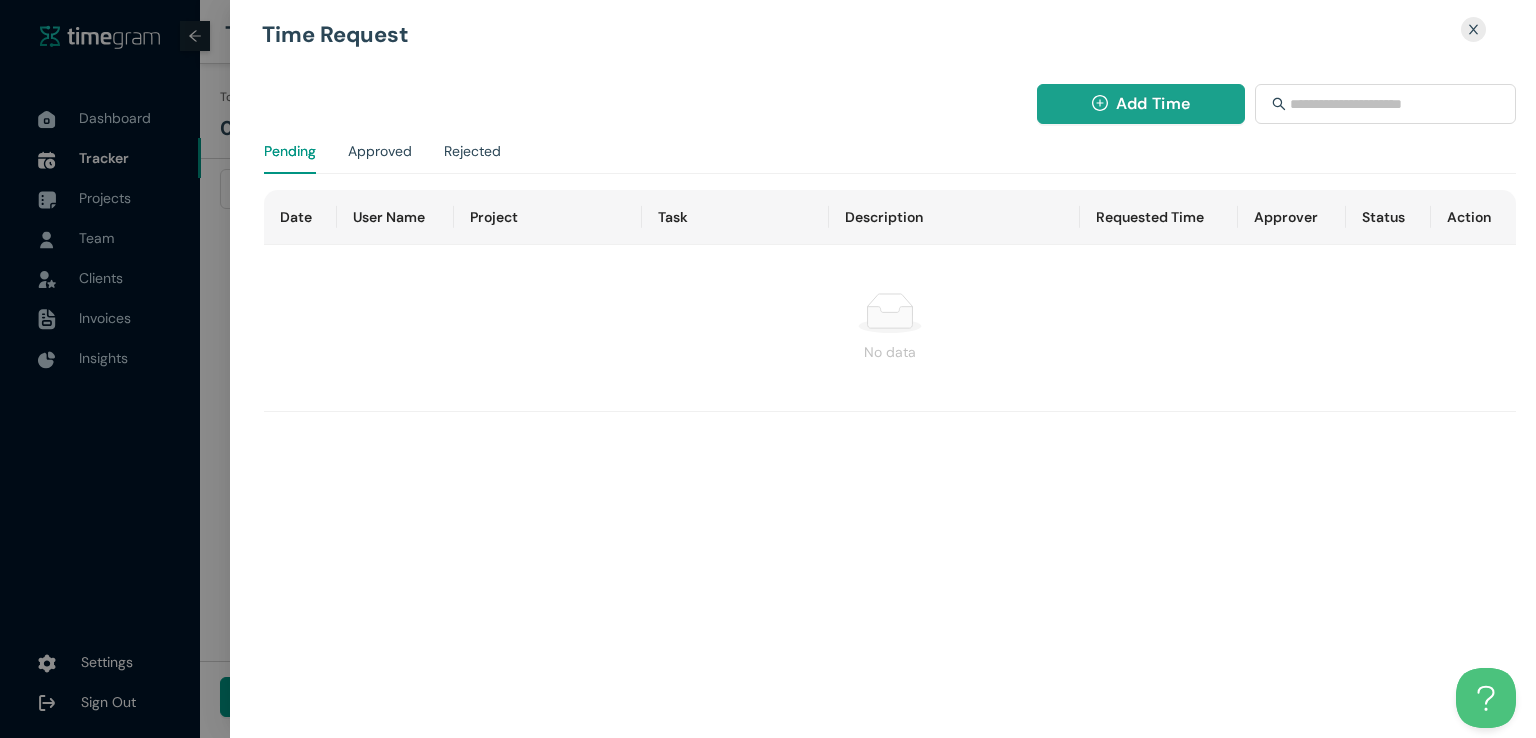 click on "Add Time" at bounding box center [1153, 103] 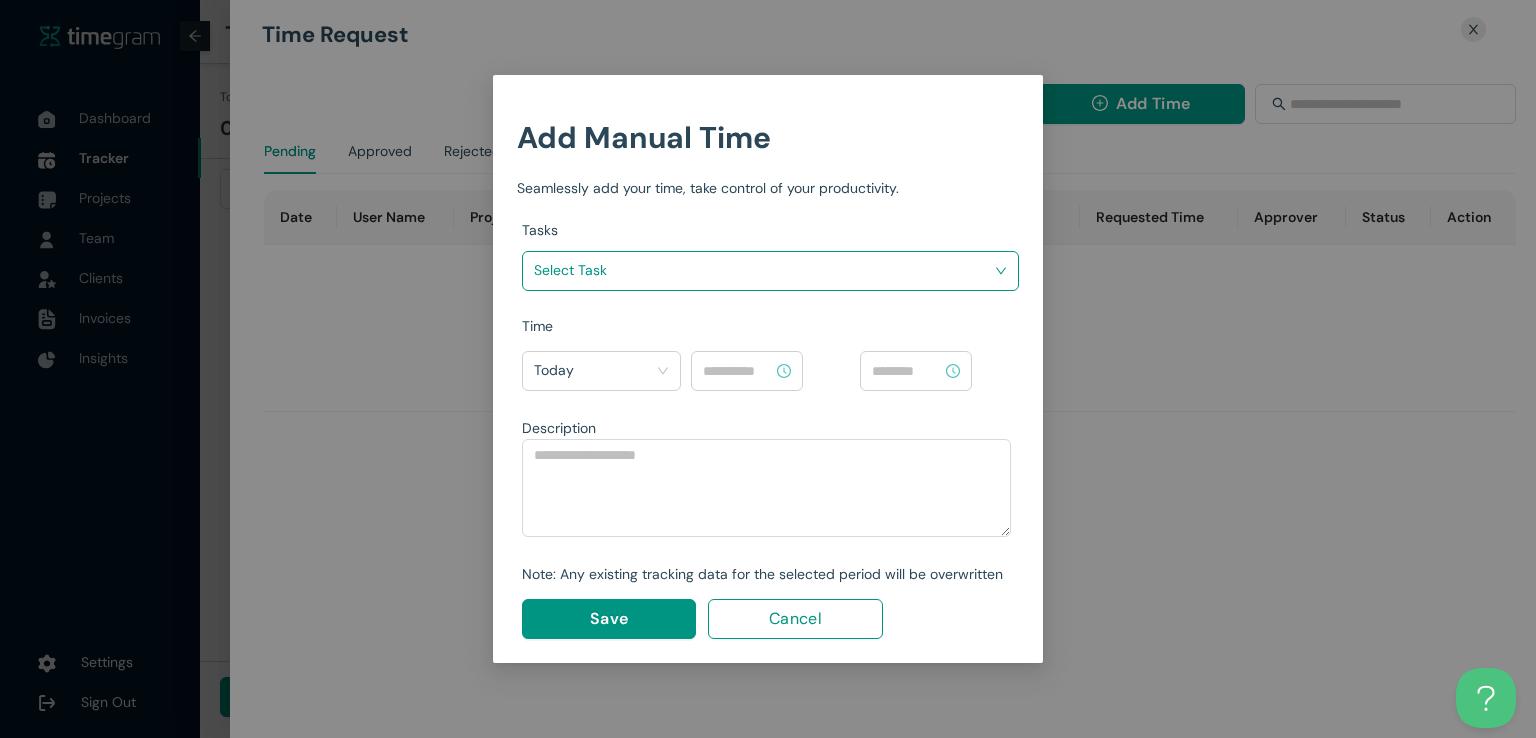 click at bounding box center (763, 270) 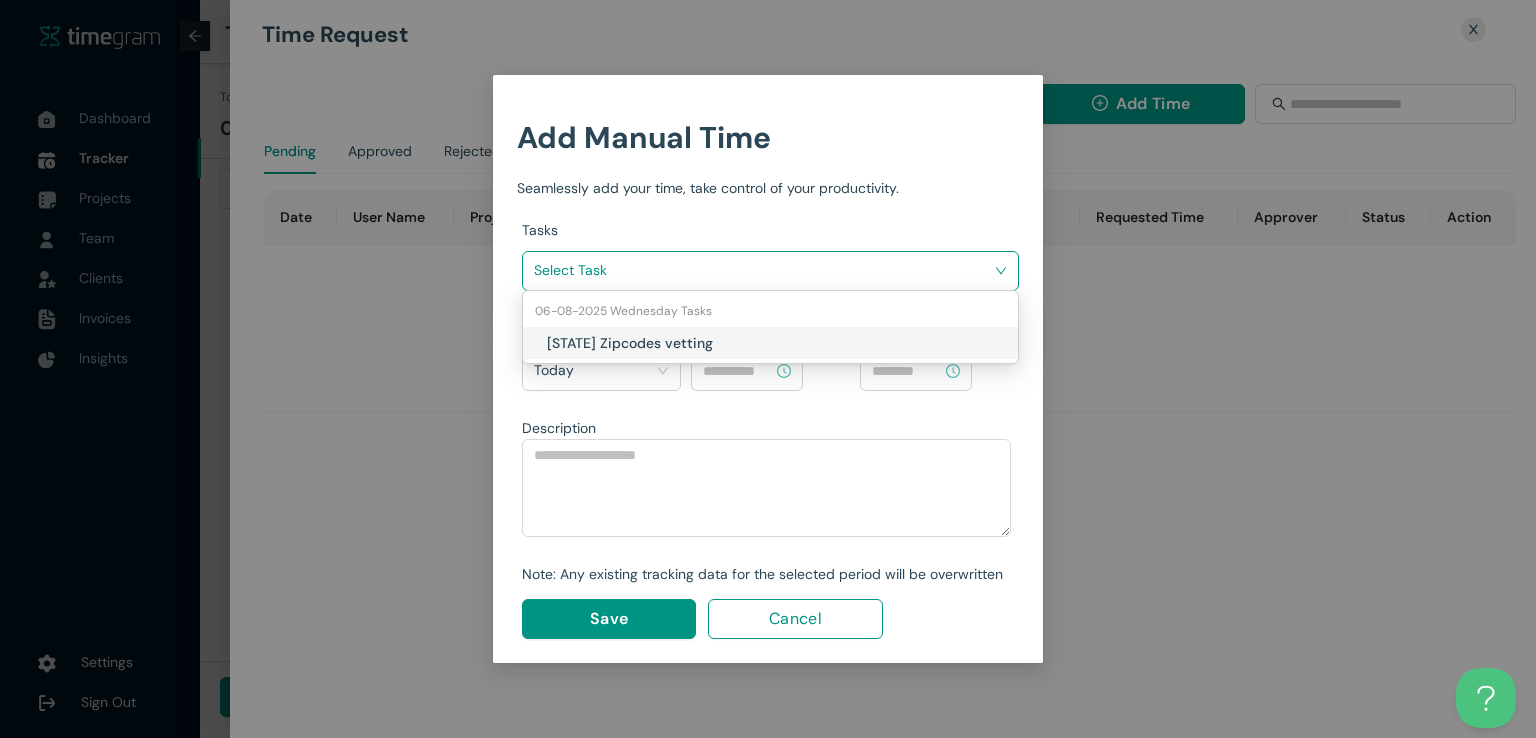 click on "[STATE] Zipcodes vetting" at bounding box center [664, 343] 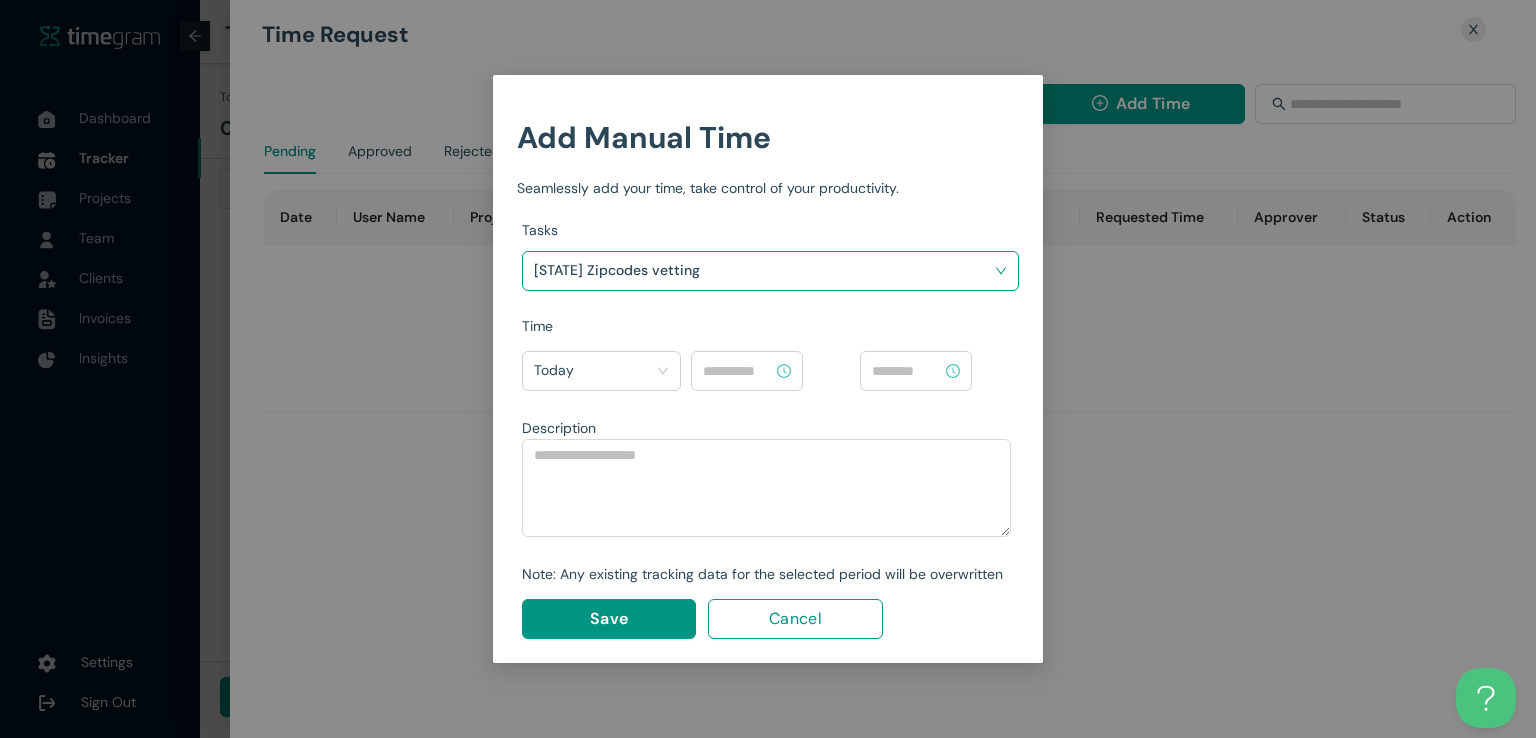 click at bounding box center (738, 371) 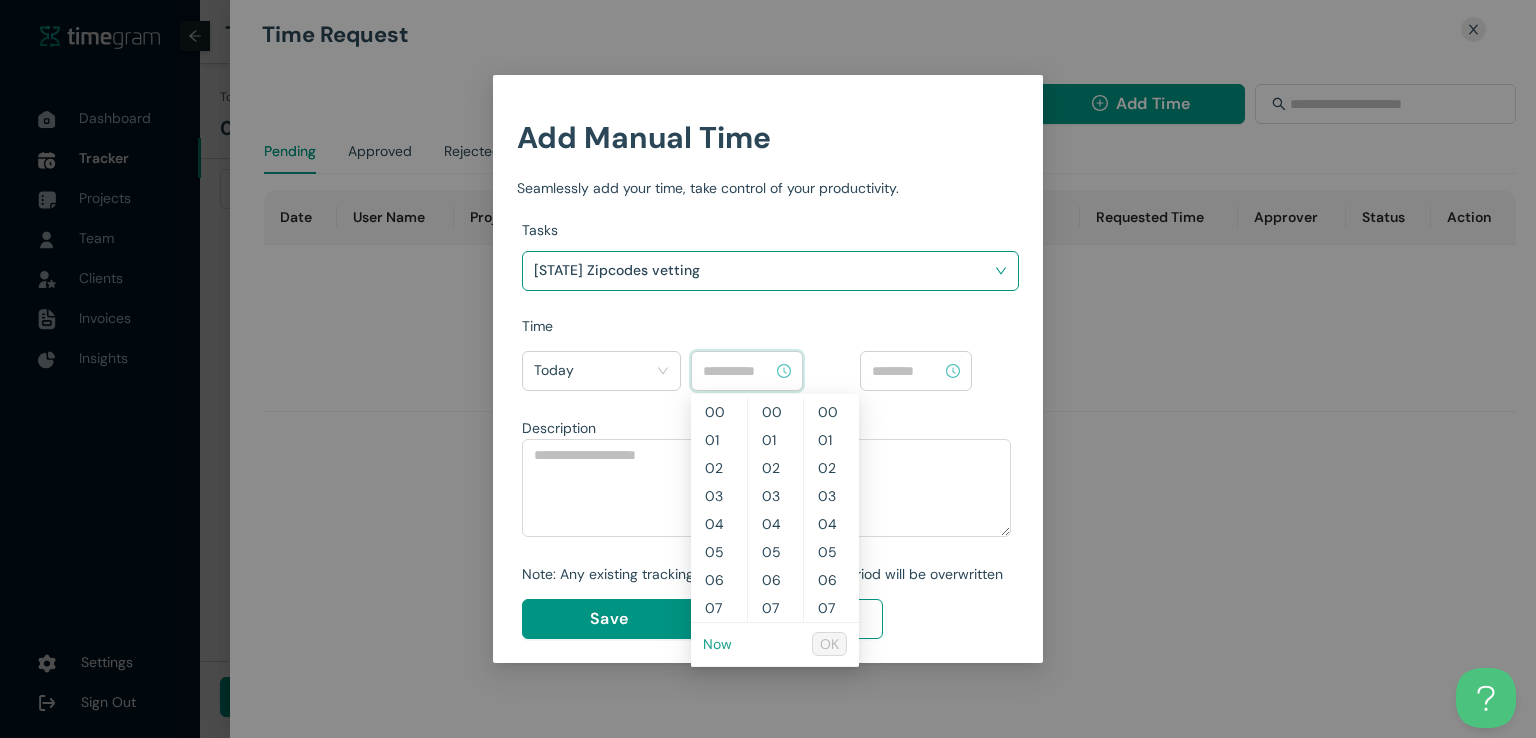 click on "Now" at bounding box center [717, 644] 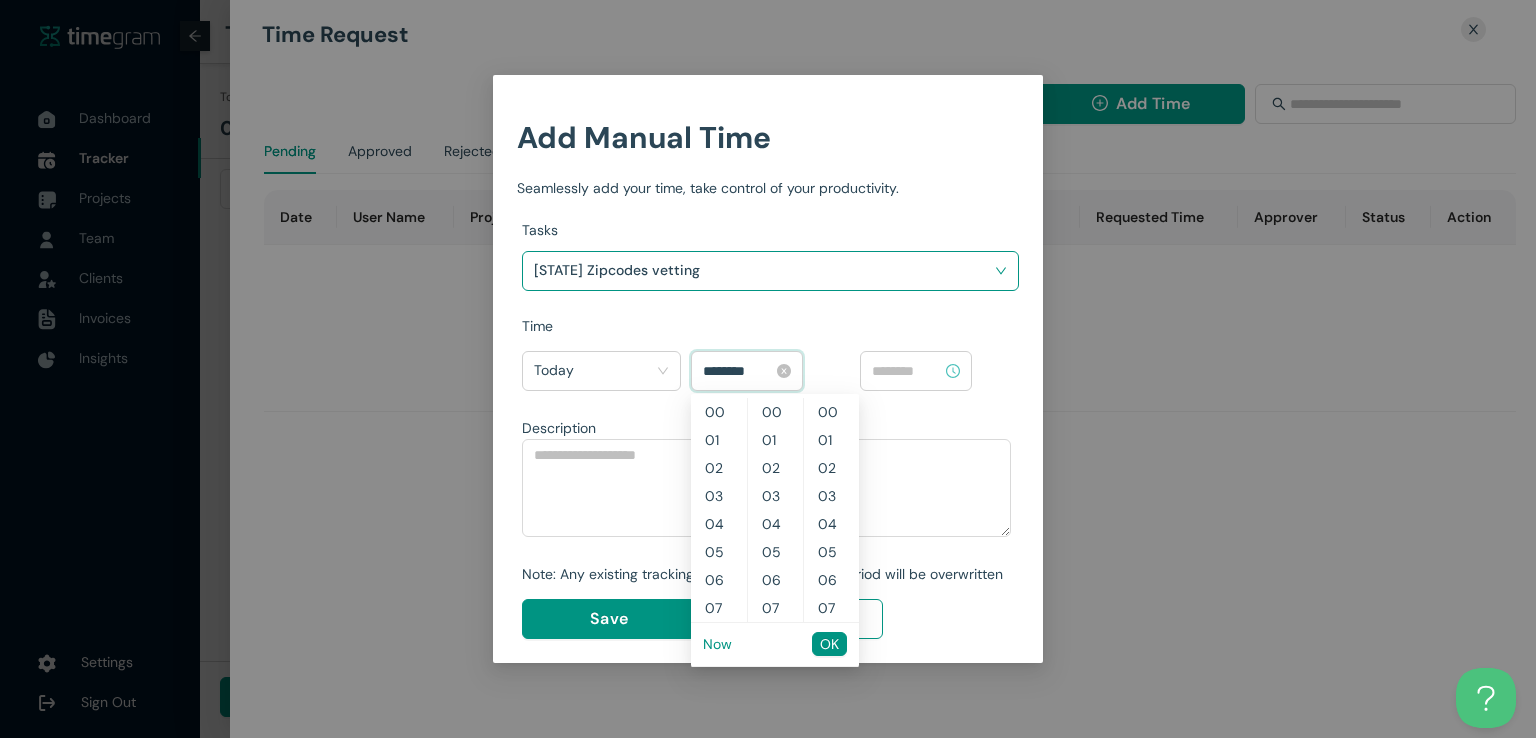 click on "********" at bounding box center [738, 371] 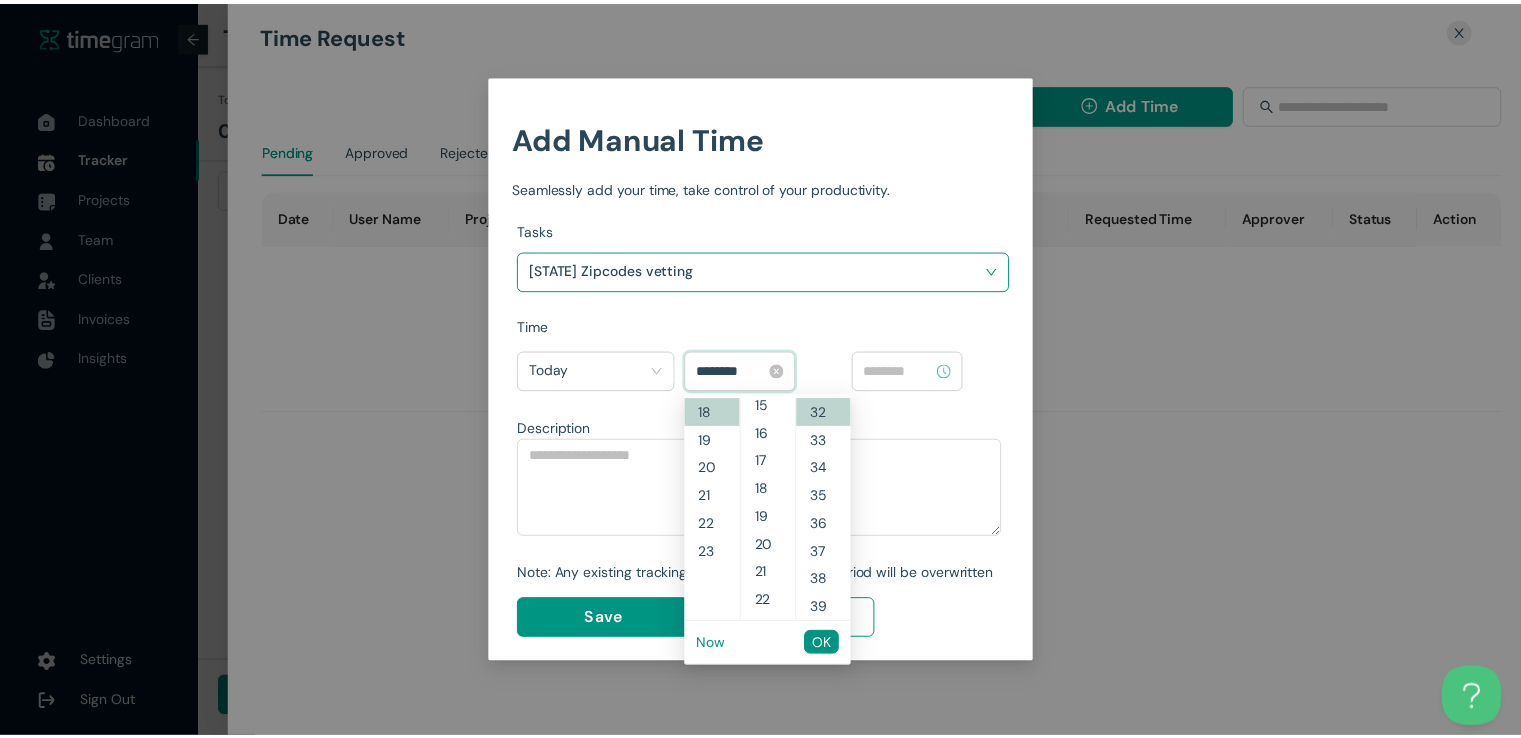 scroll, scrollTop: 392, scrollLeft: 0, axis: vertical 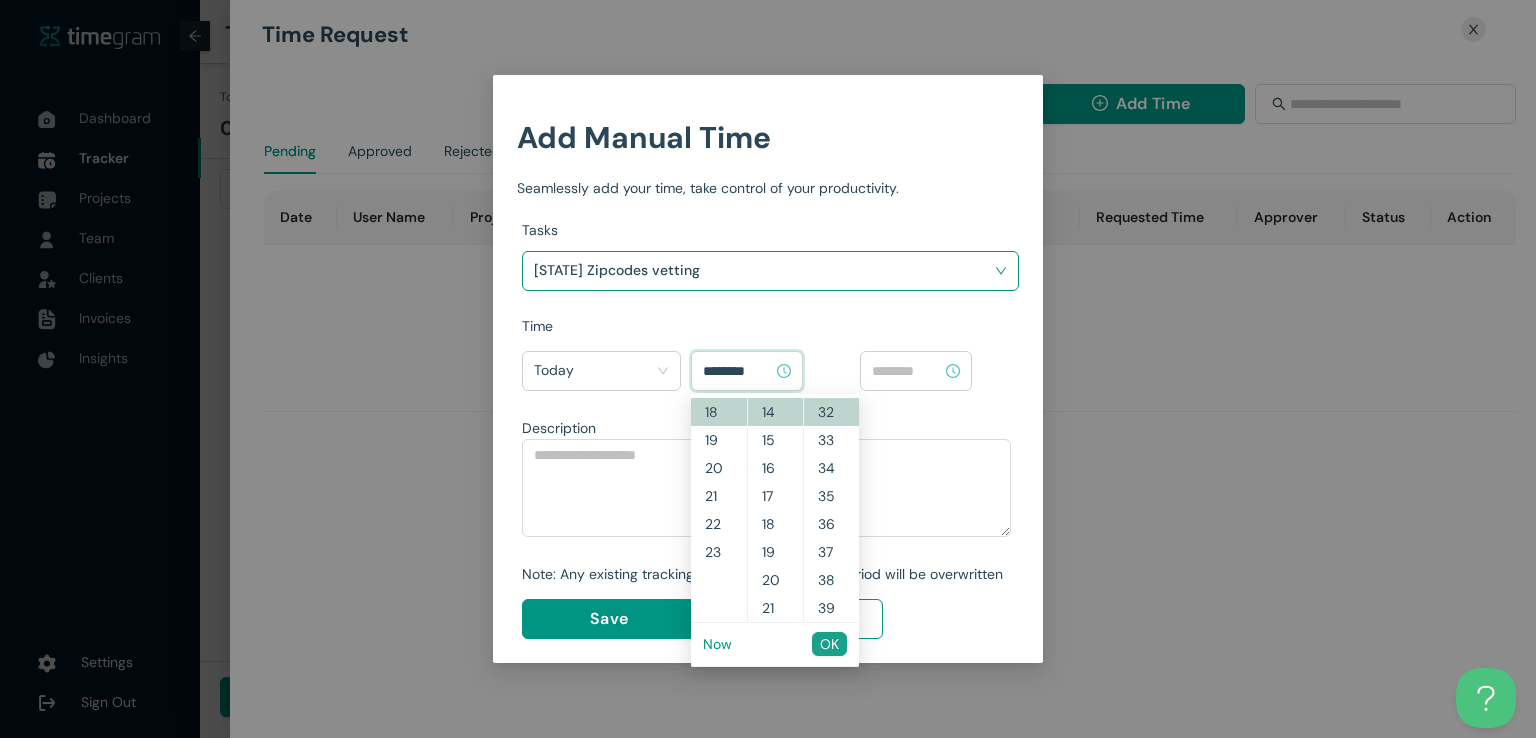 click on "OK" at bounding box center [829, 644] 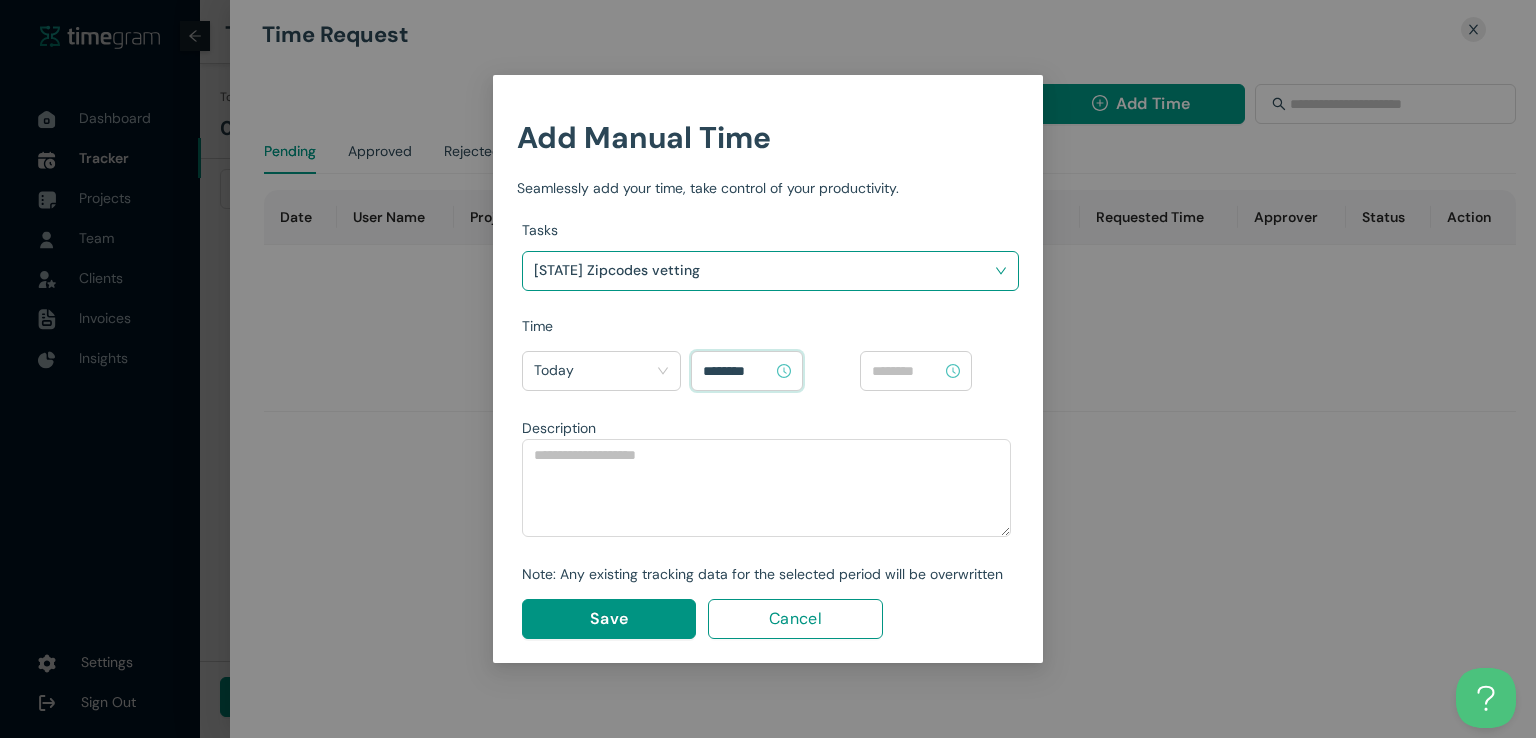 type on "********" 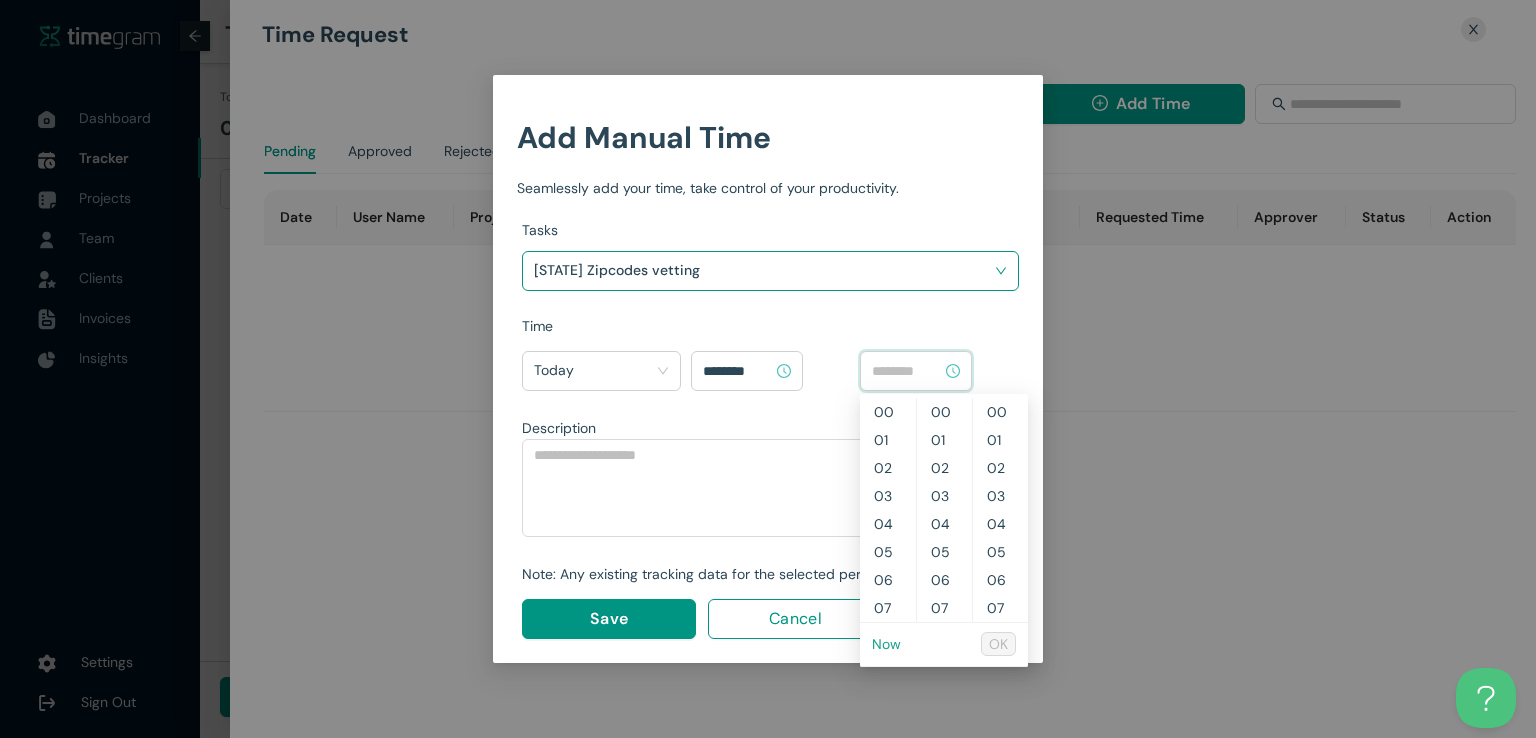 click on "Now" at bounding box center [886, 644] 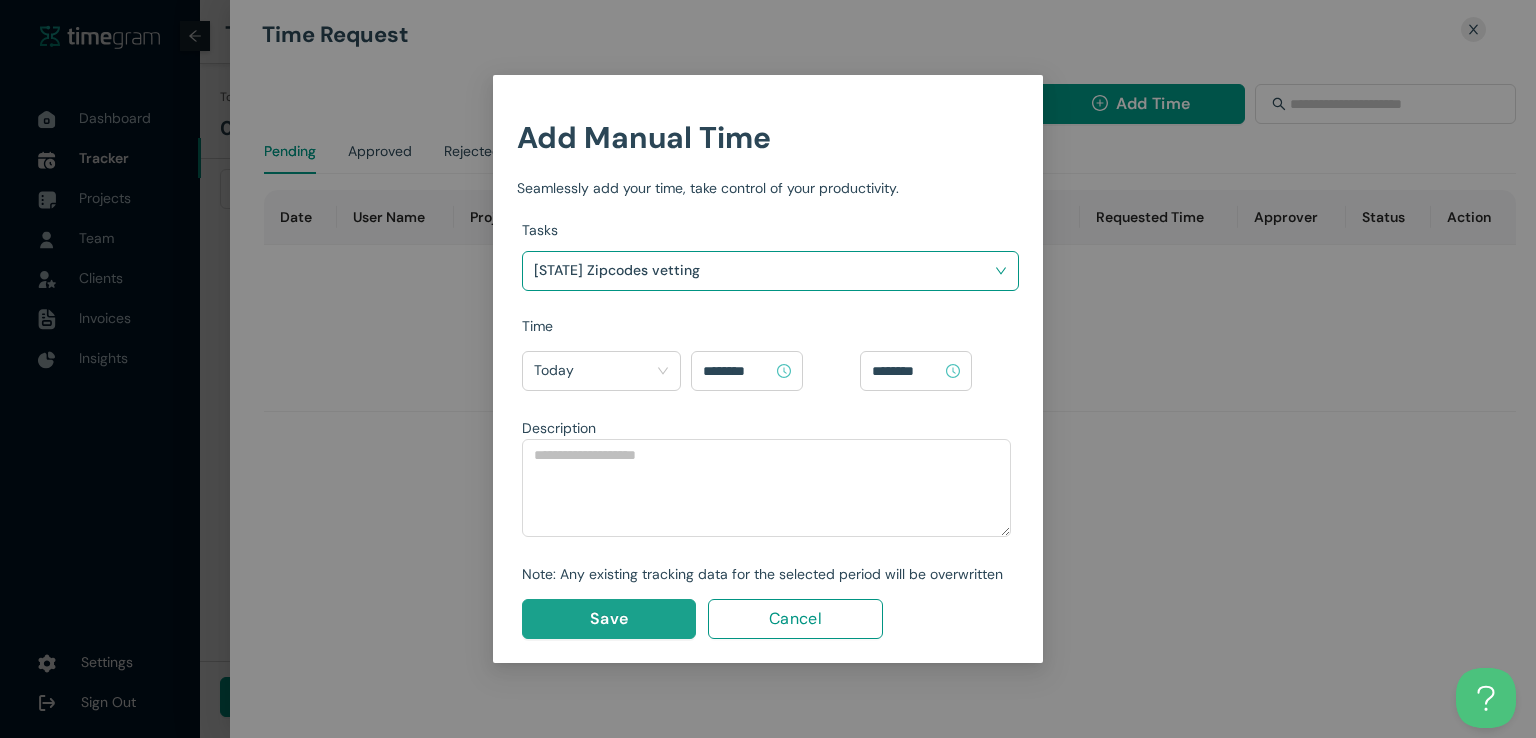 click on "Save" at bounding box center [609, 619] 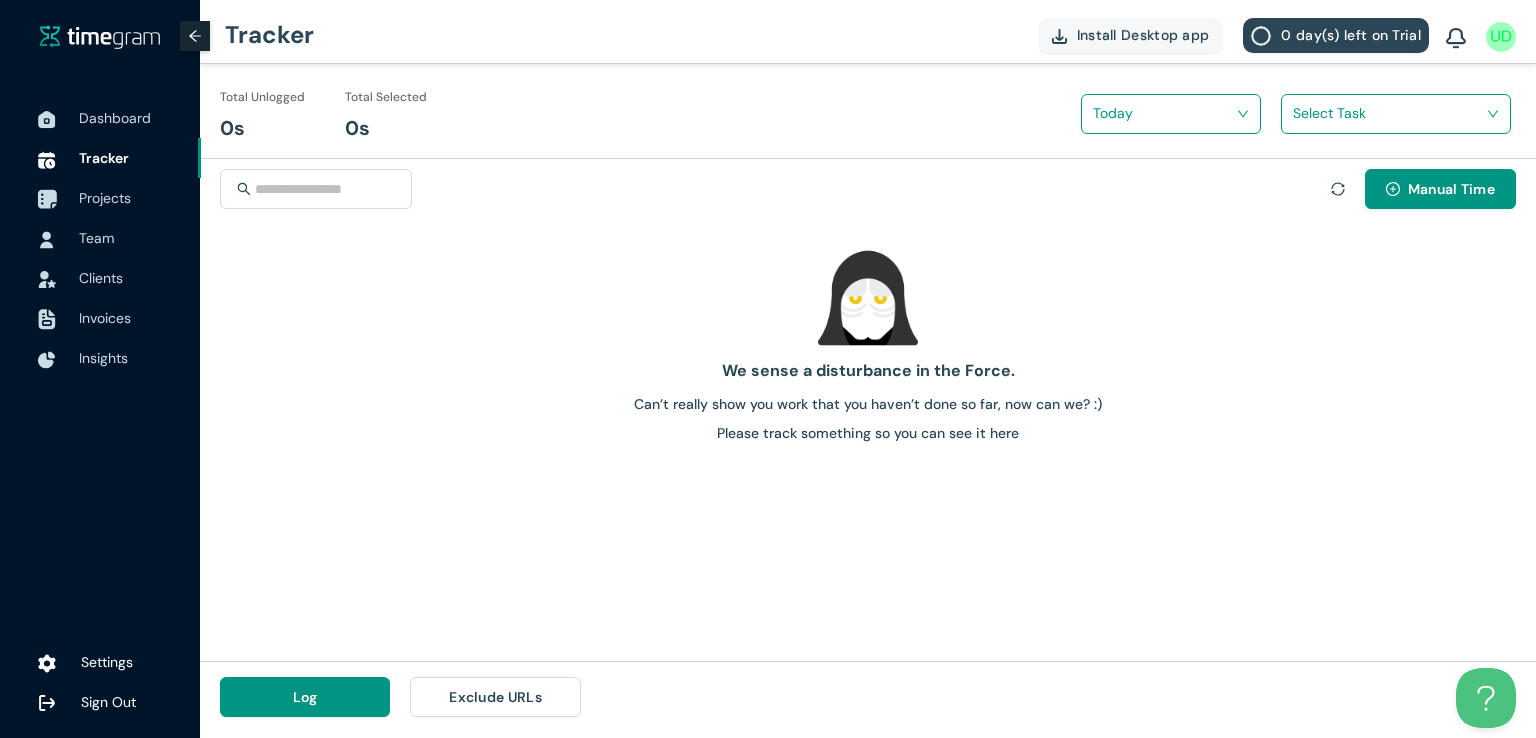 click on "Projects" at bounding box center (105, 198) 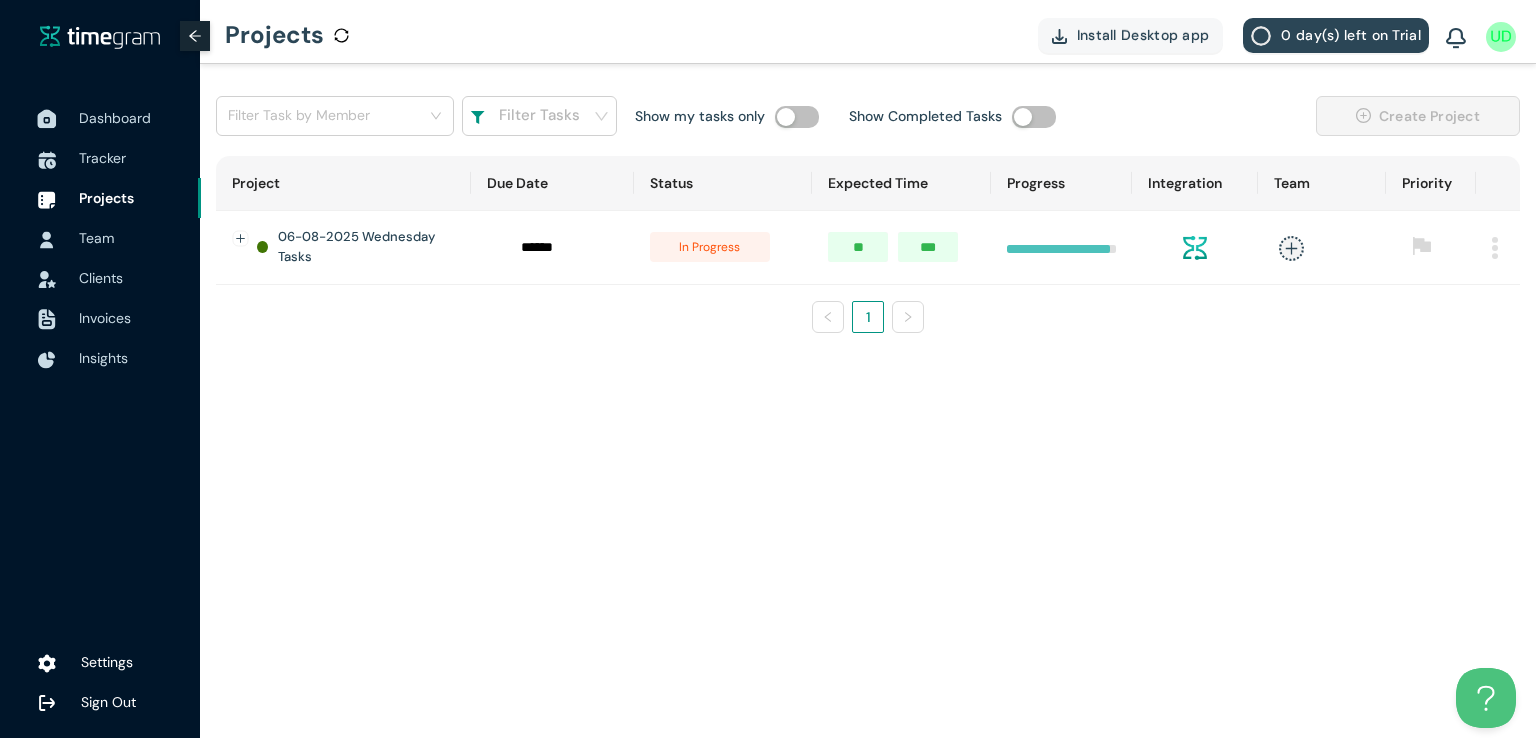 click on "Dashboard" at bounding box center (115, 118) 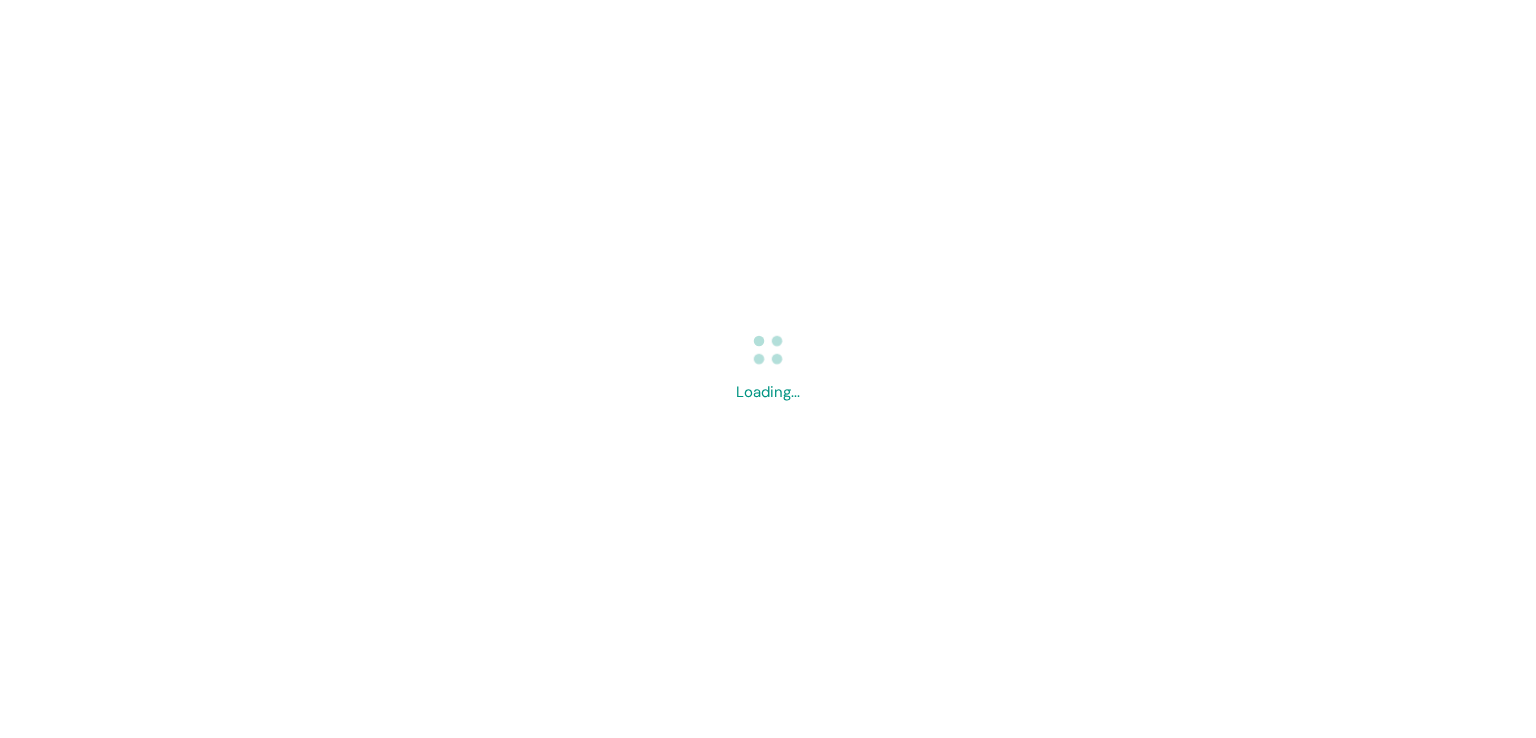 scroll, scrollTop: 0, scrollLeft: 0, axis: both 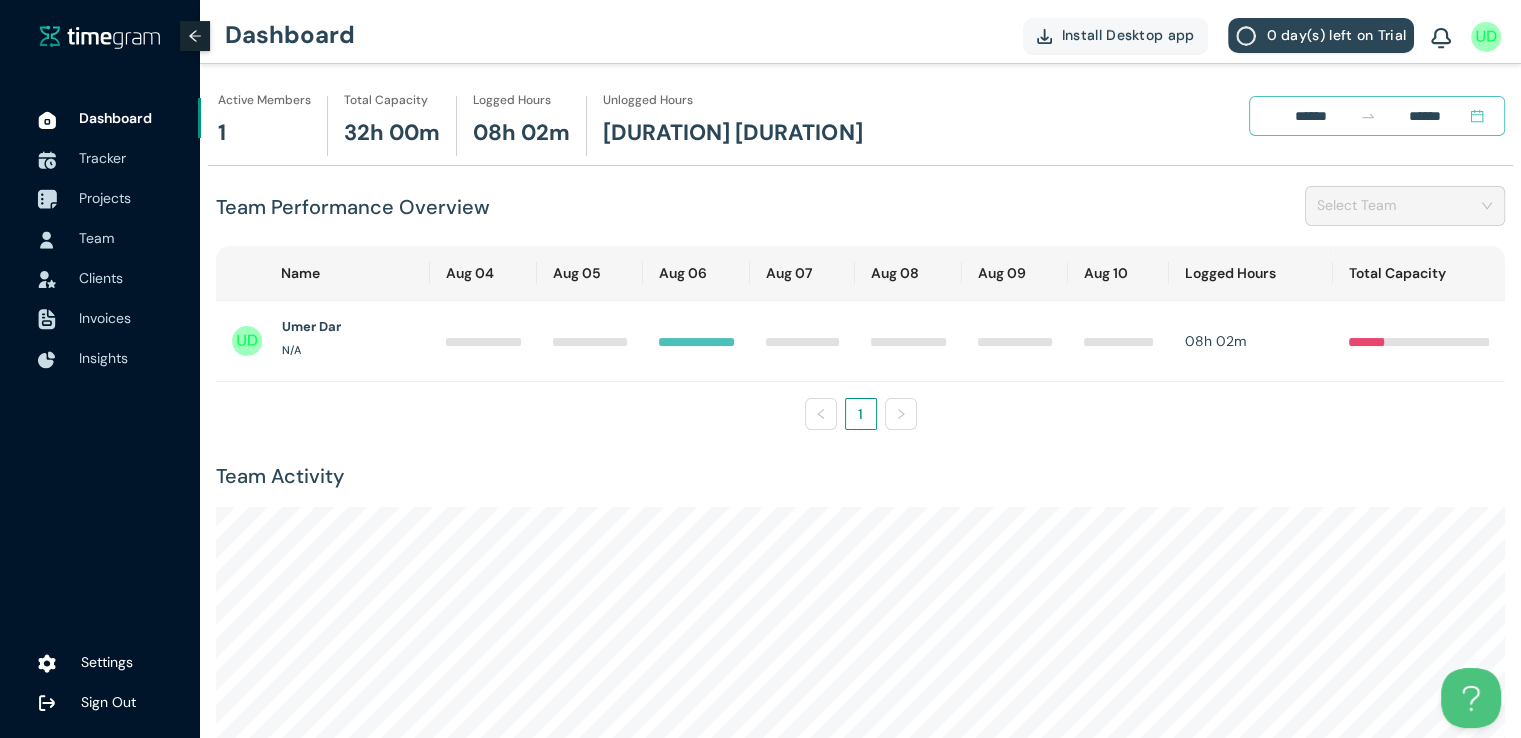 click on "Projects" at bounding box center [105, 198] 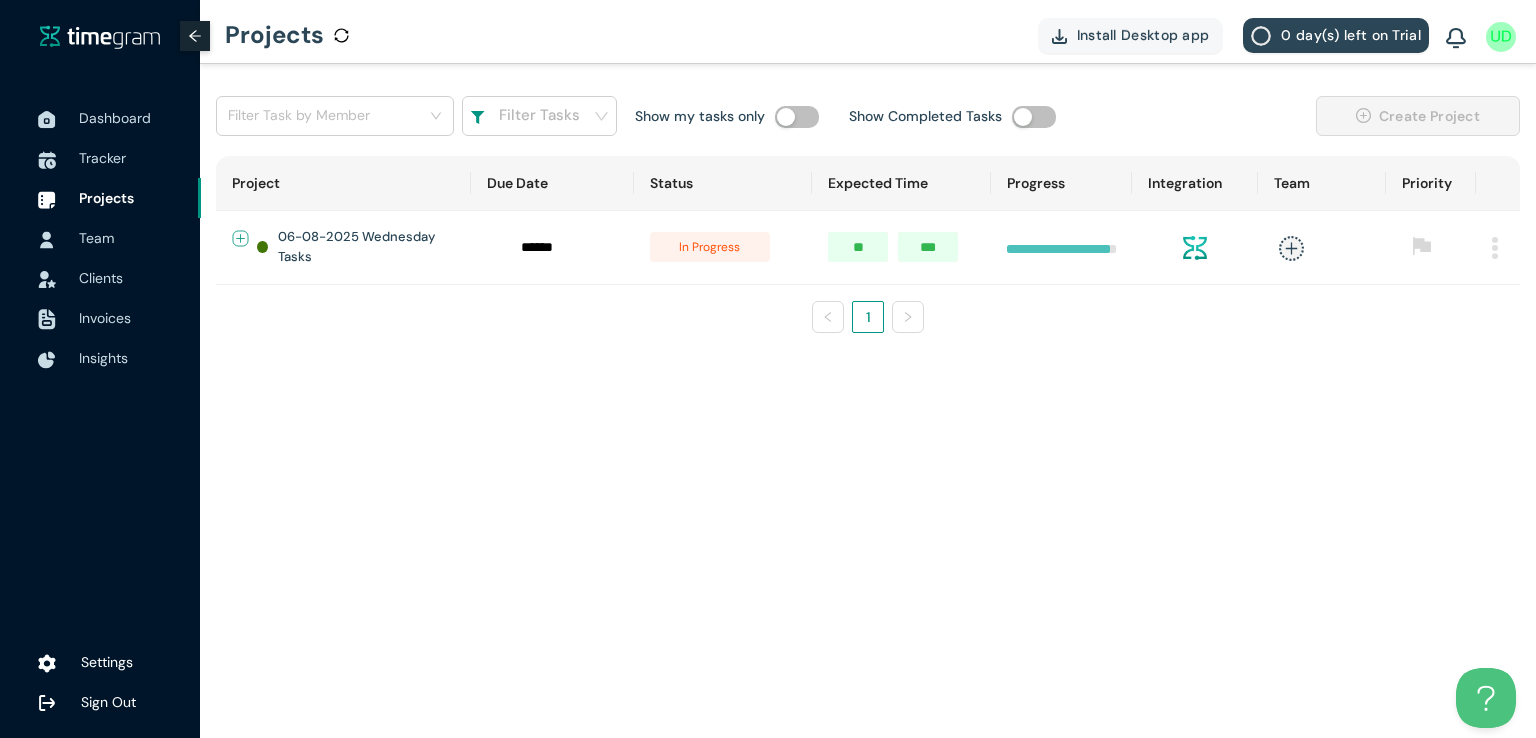click at bounding box center (241, 238) 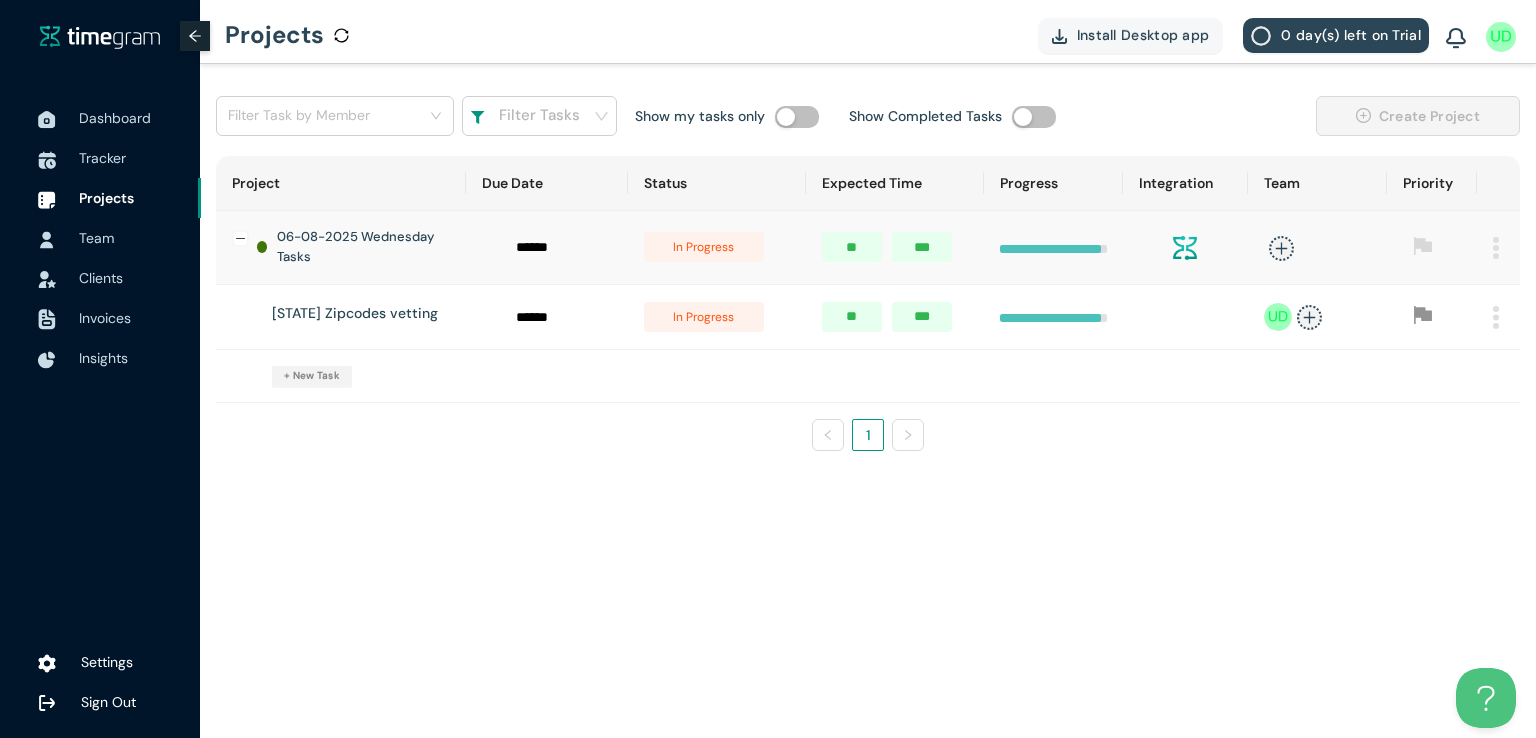 click on "in progress" at bounding box center [704, 317] 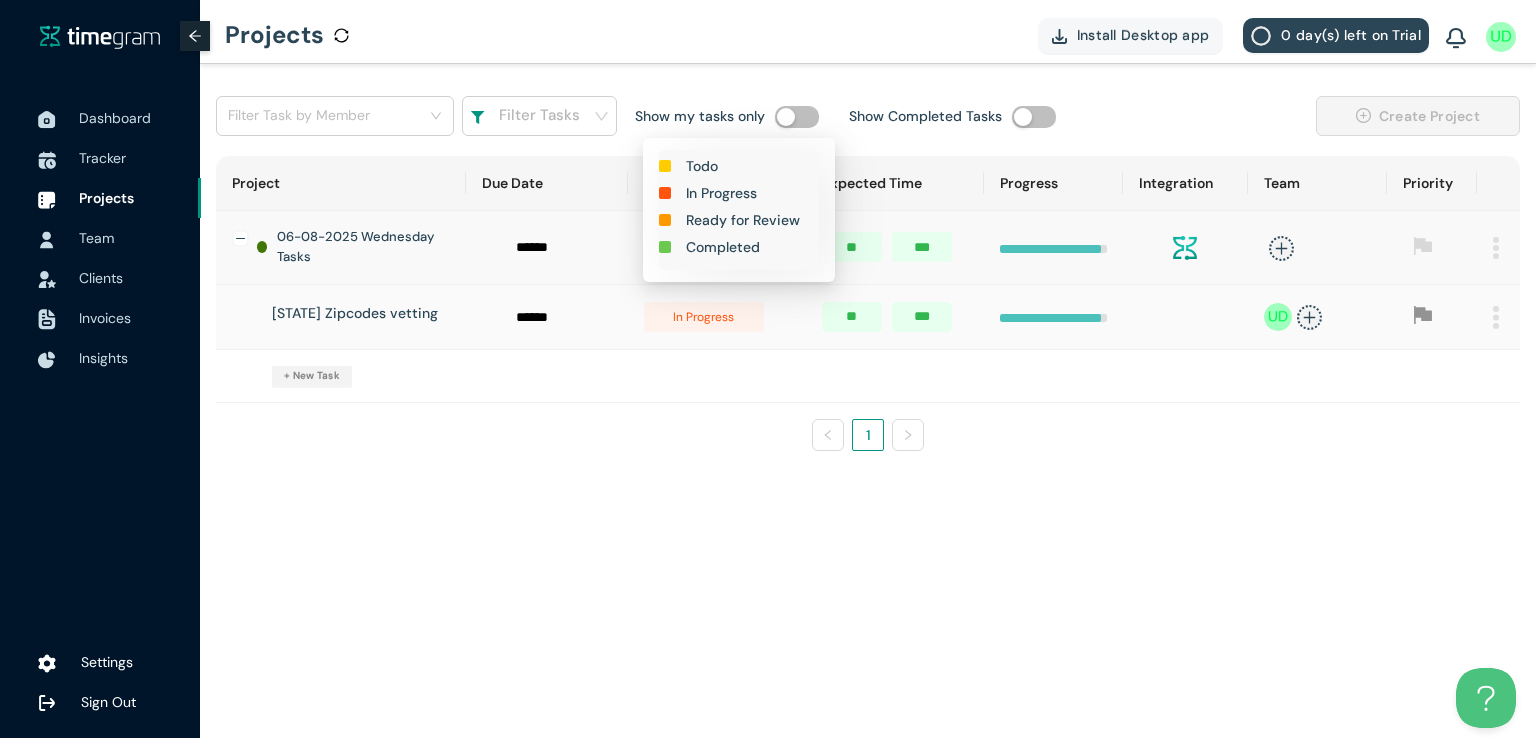 click on "Completed" at bounding box center (723, 247) 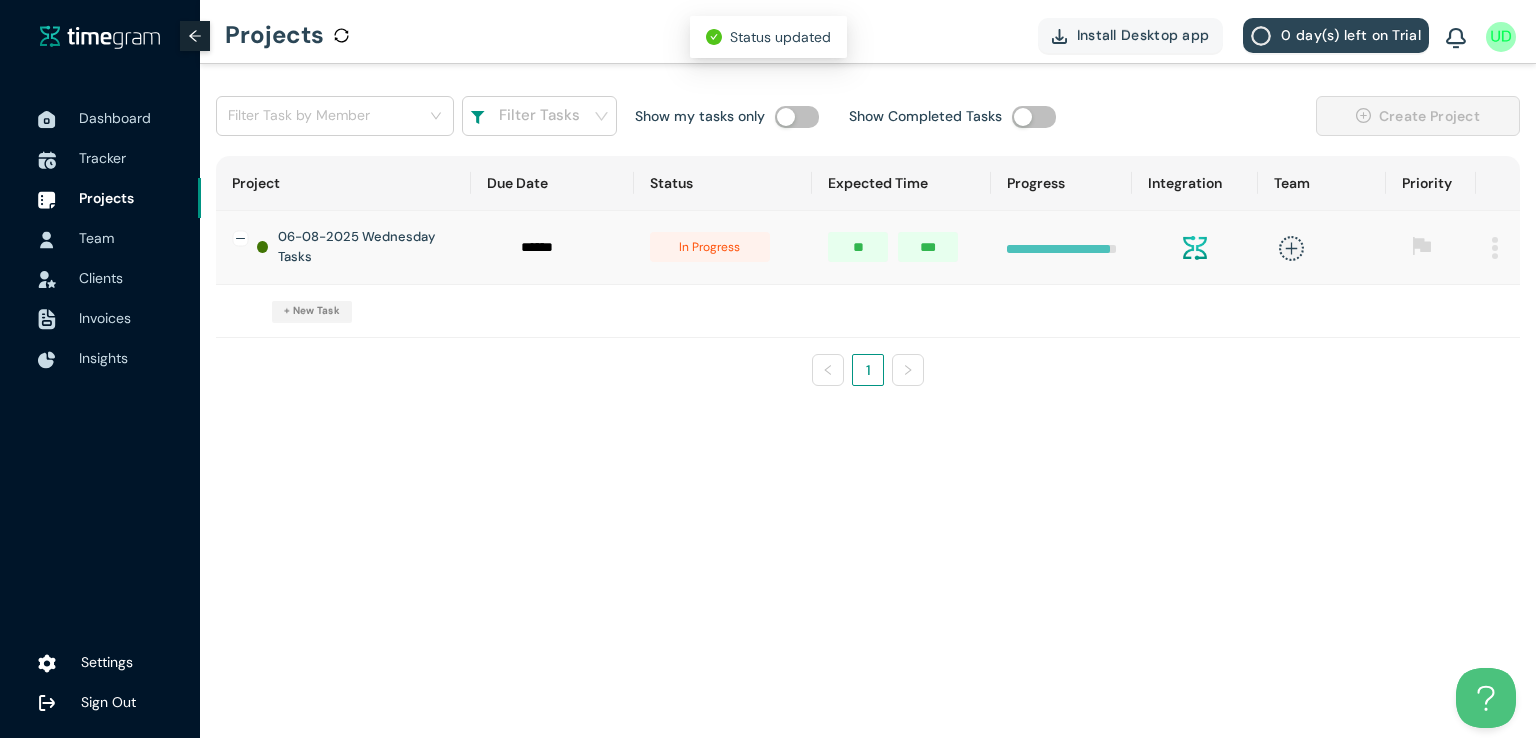 click on "in progress" at bounding box center (710, 247) 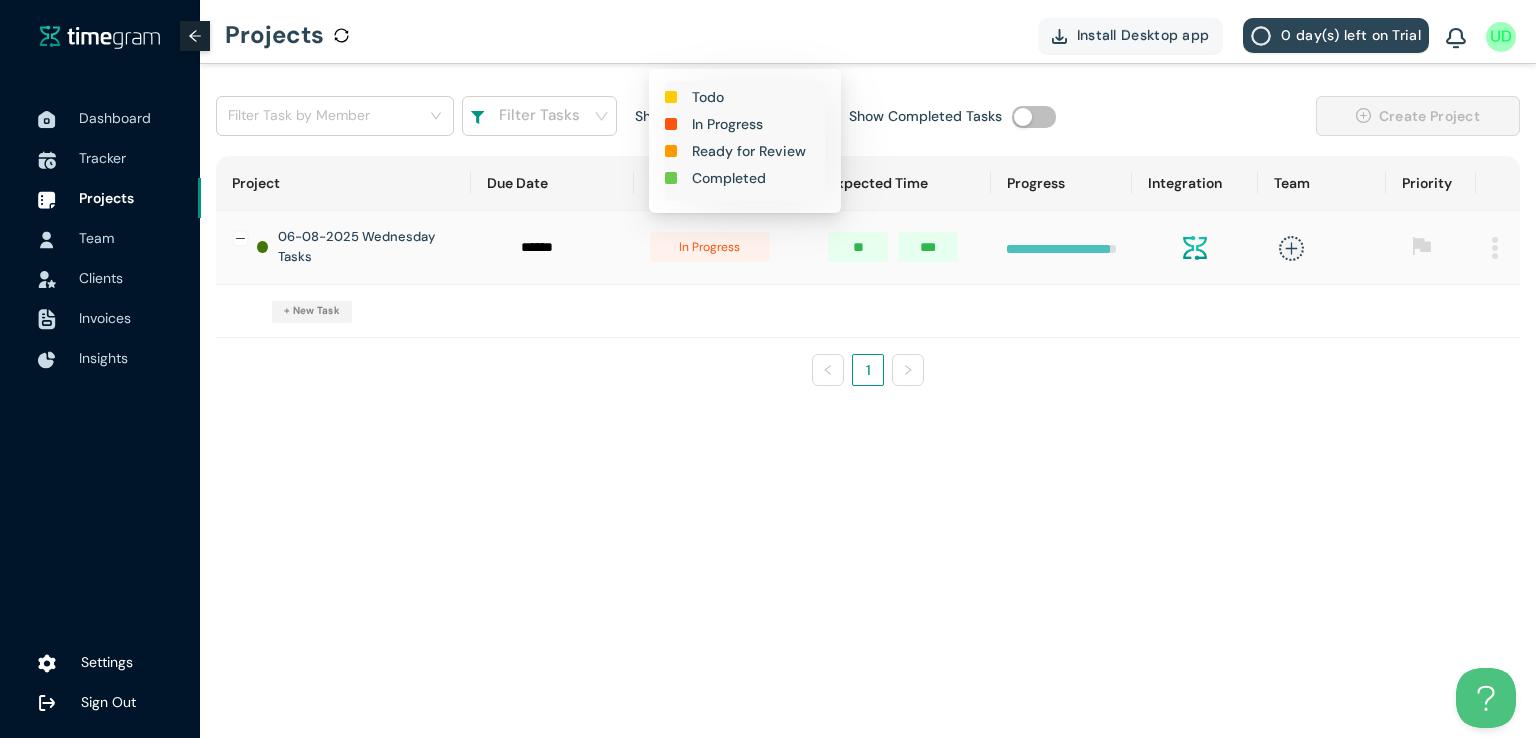 click on "Completed" at bounding box center (729, 178) 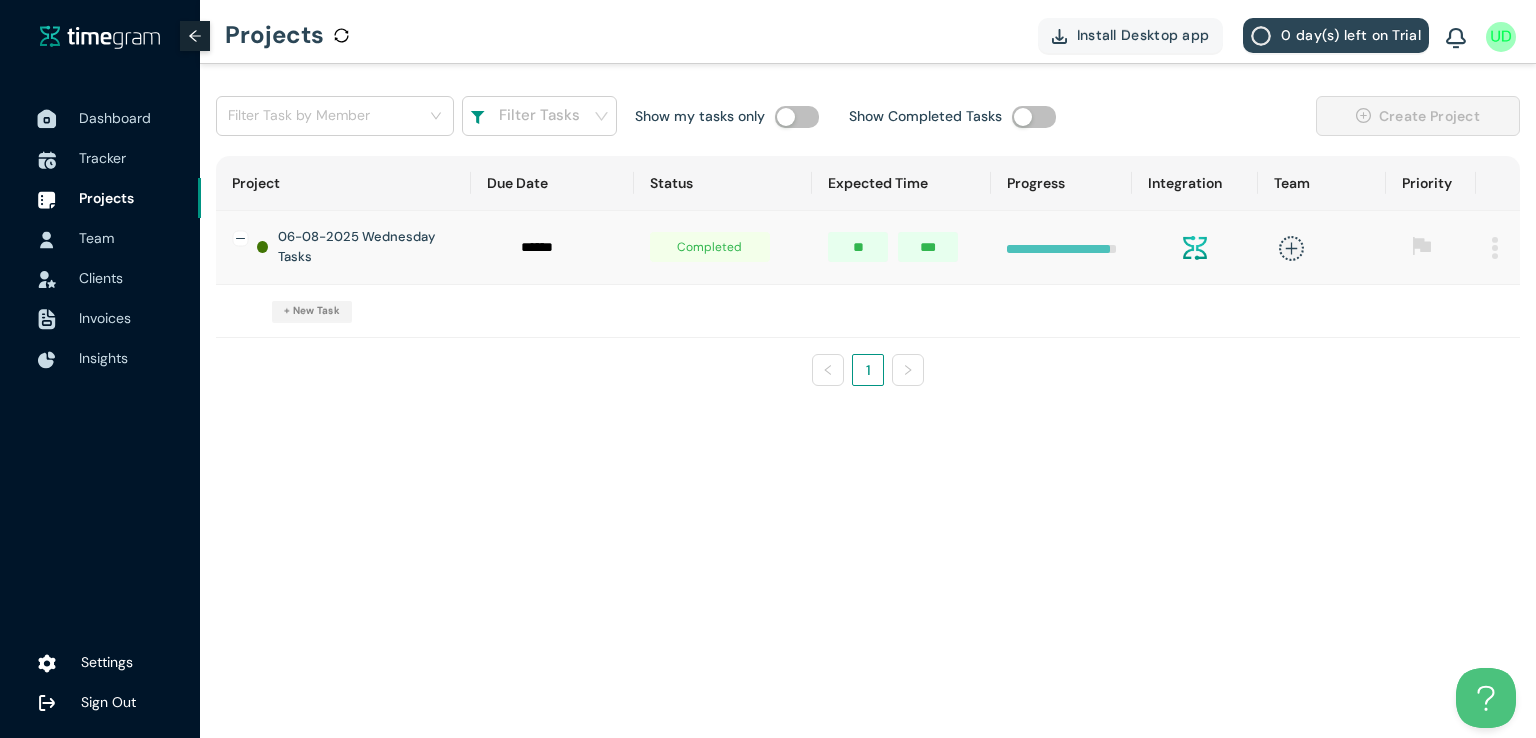 click on "Dashboard" at bounding box center [115, 118] 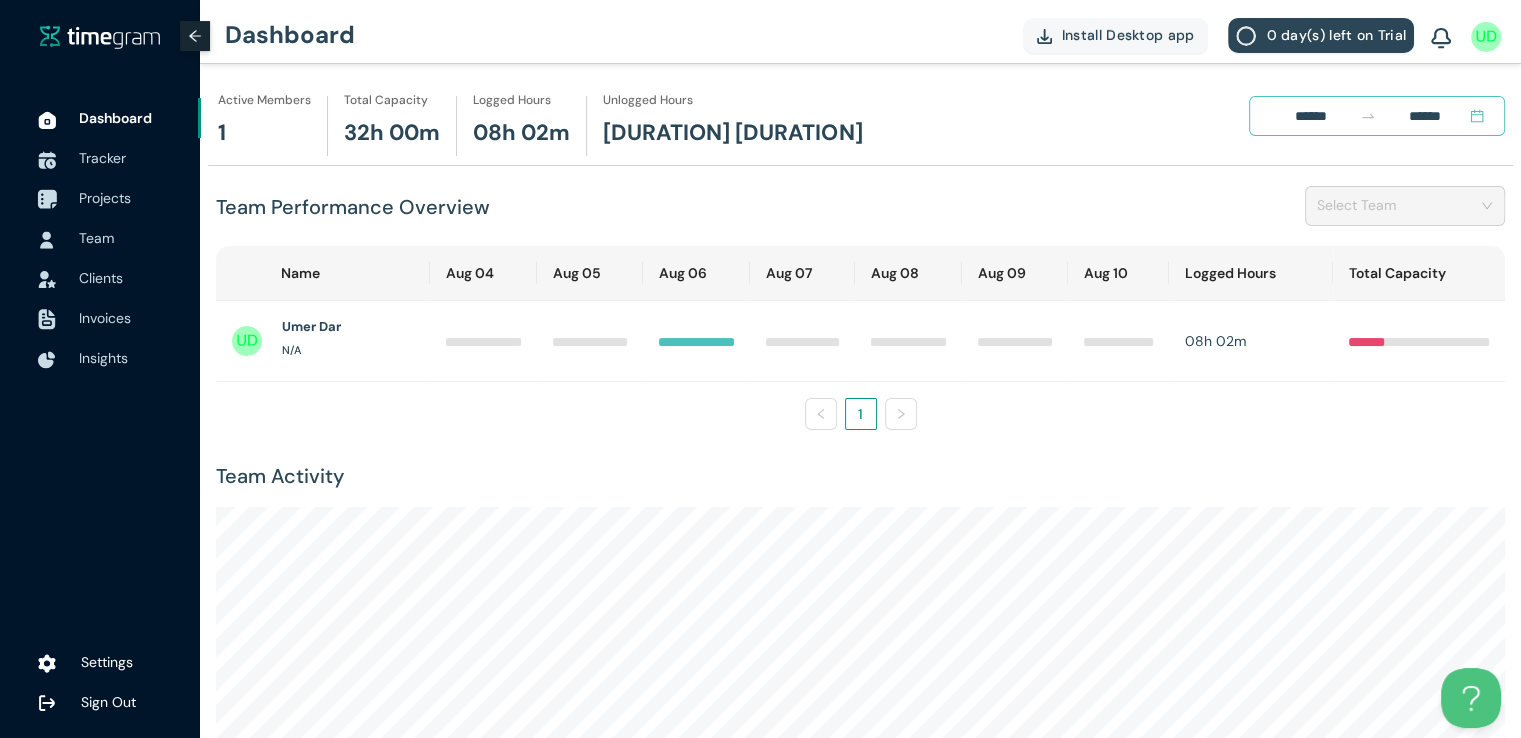 click on "Projects" at bounding box center (105, 198) 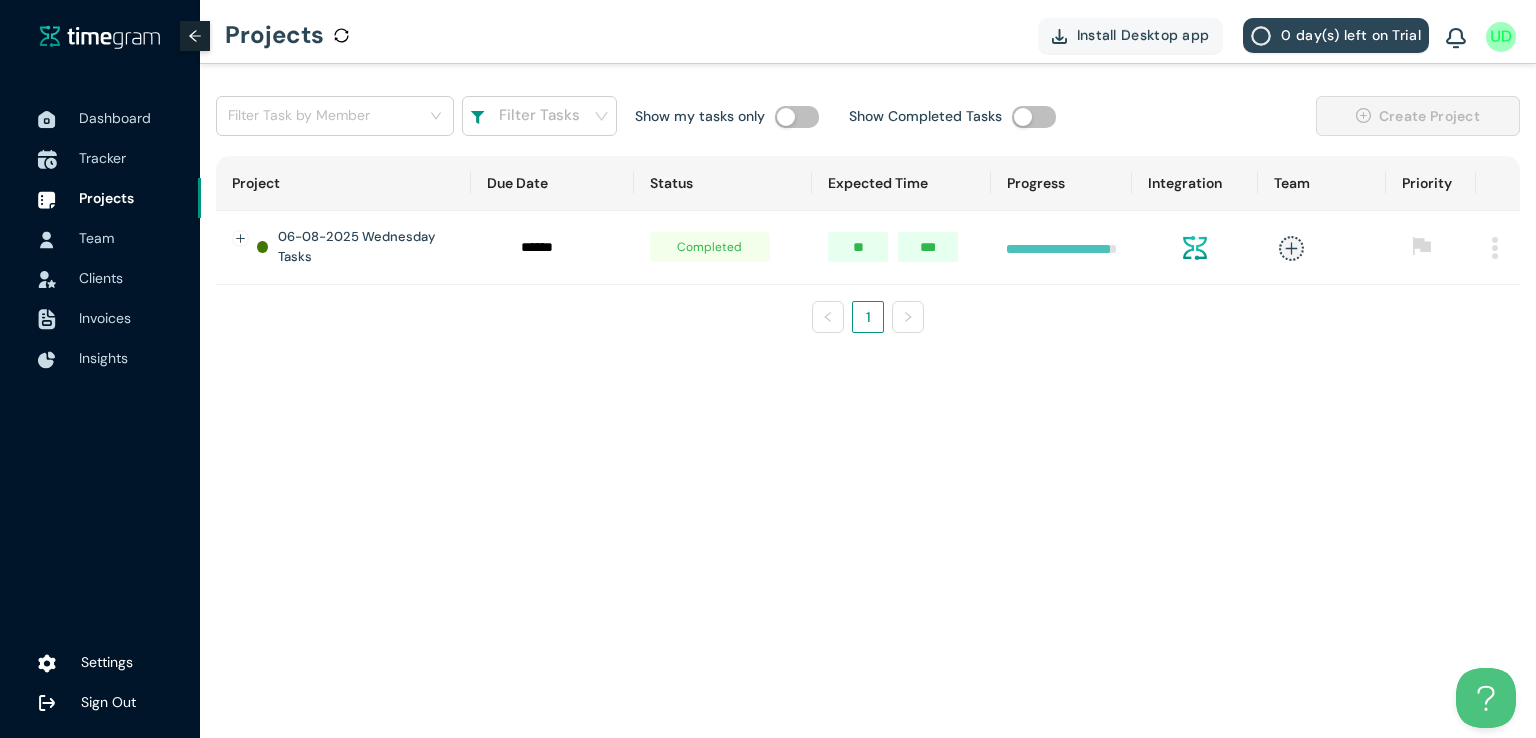 click on "Tracker" at bounding box center [102, 158] 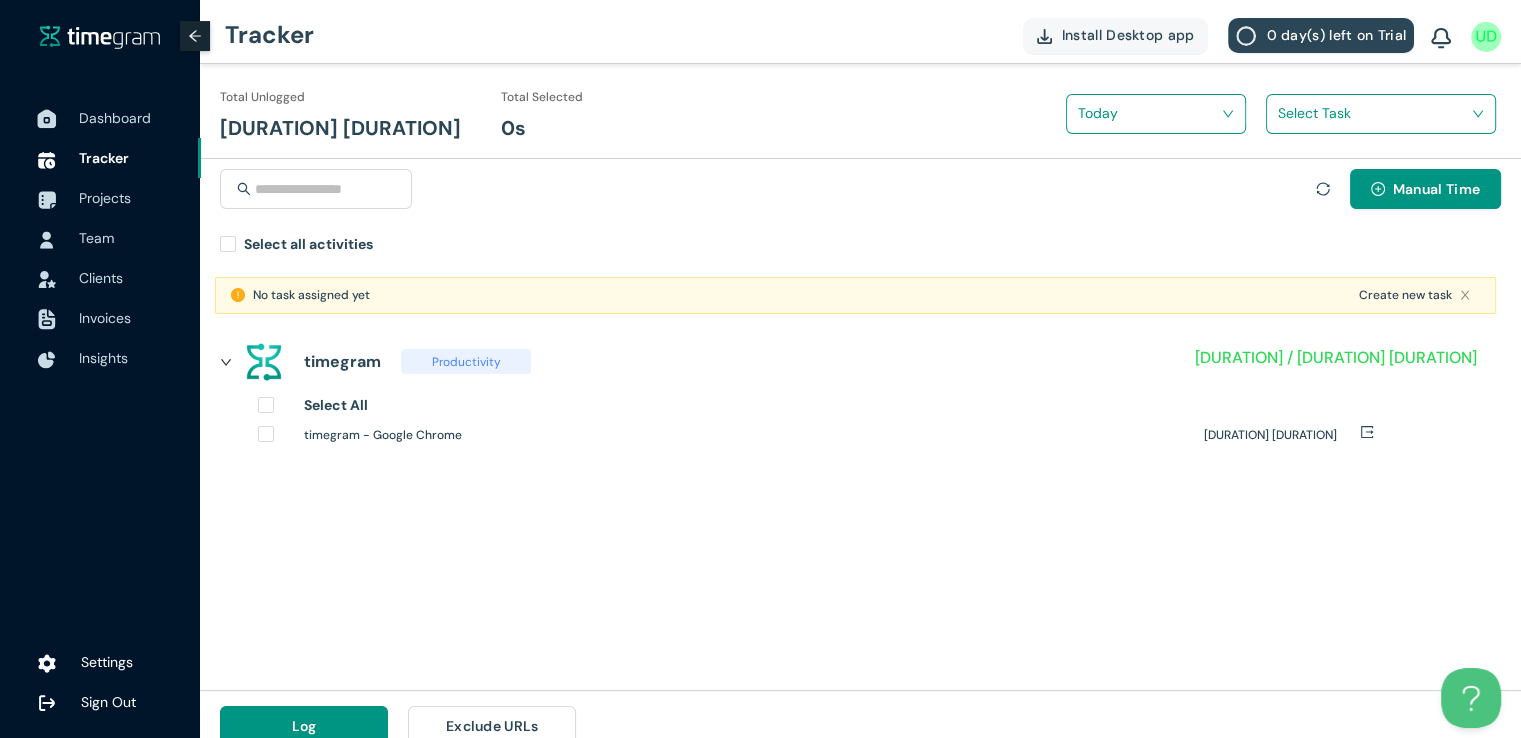 click on "Dashboard" at bounding box center [115, 118] 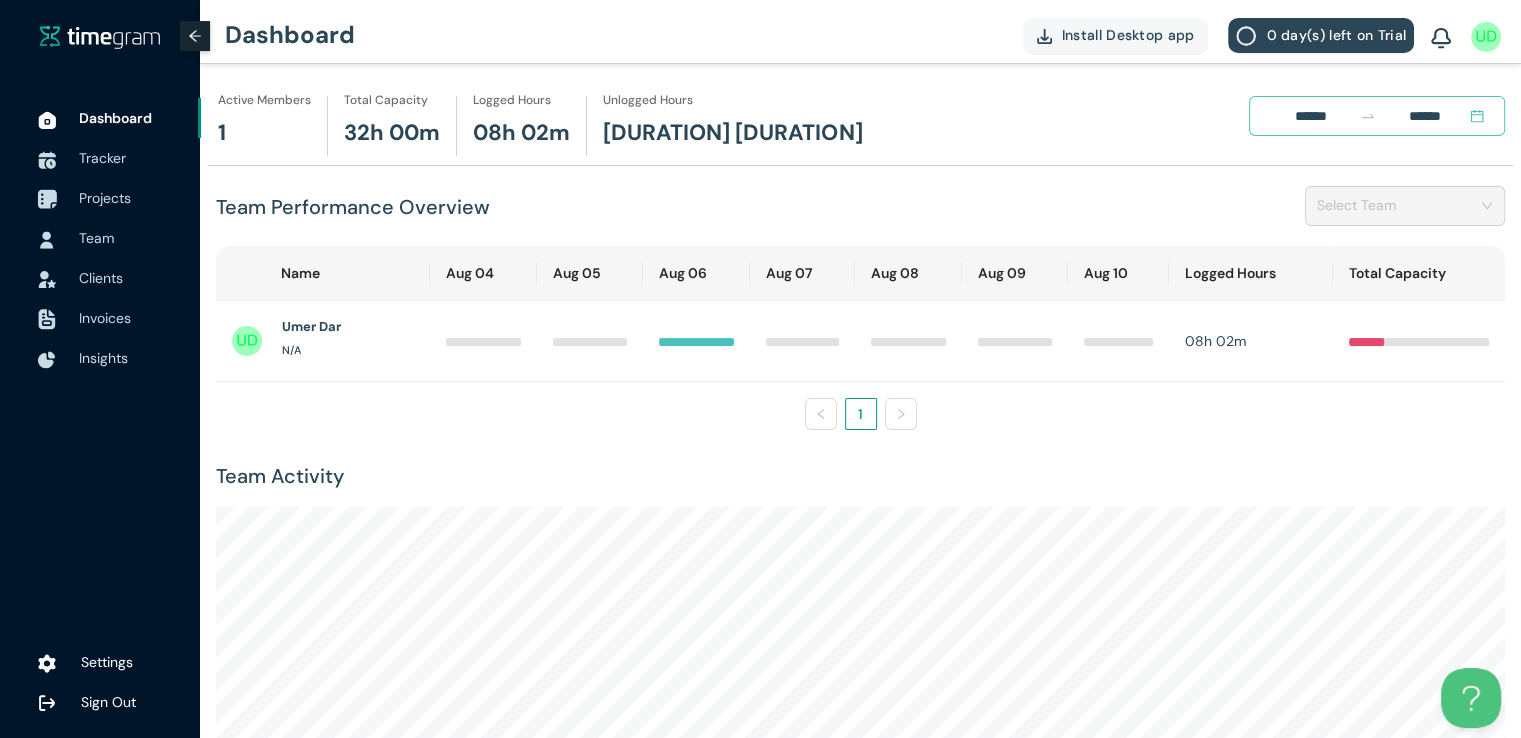 click on "Projects" at bounding box center (105, 198) 